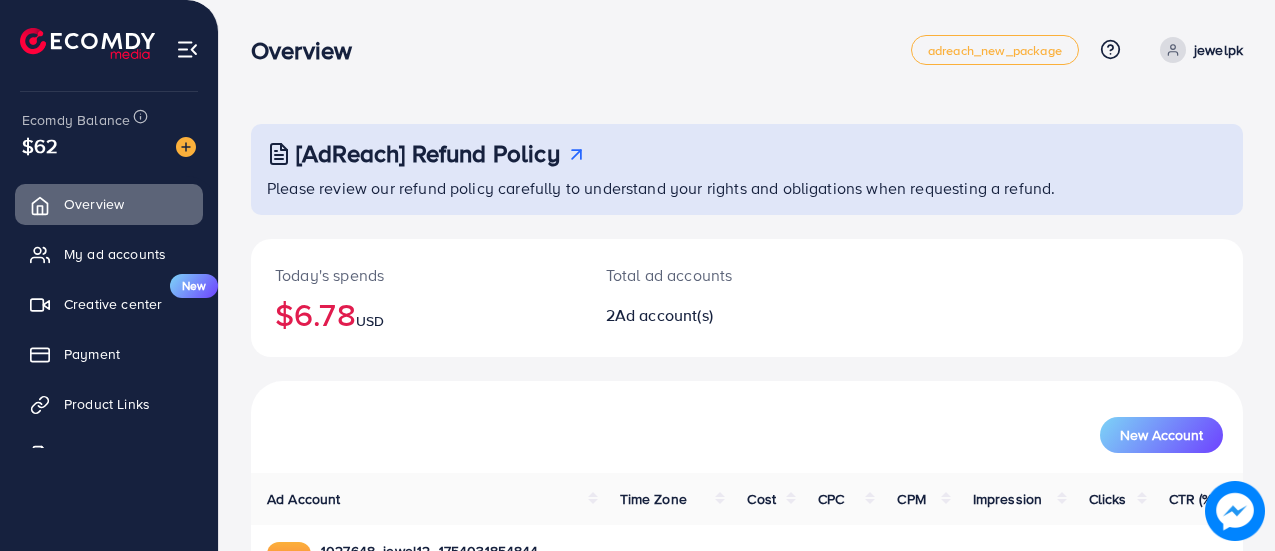 scroll, scrollTop: 0, scrollLeft: 0, axis: both 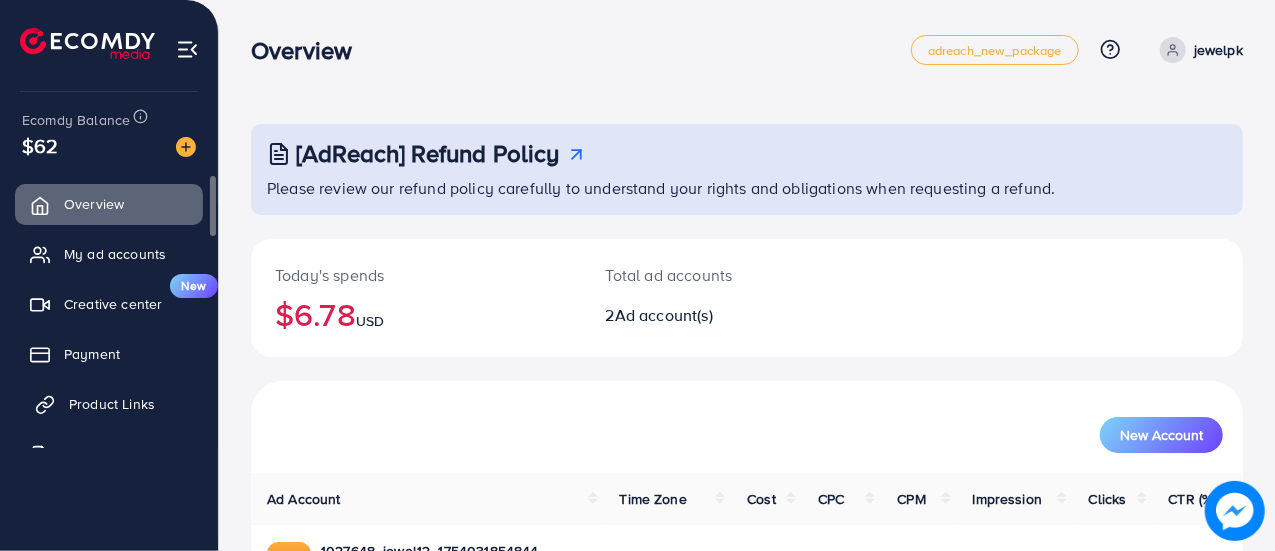 click on "Product Links" at bounding box center (112, 404) 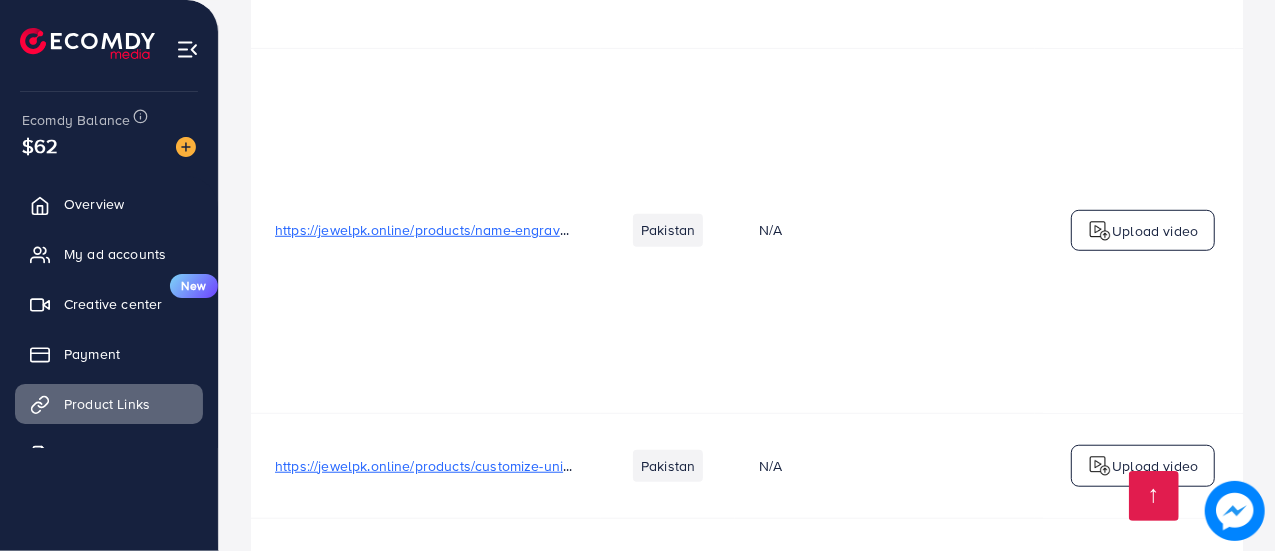 scroll, scrollTop: 820, scrollLeft: 0, axis: vertical 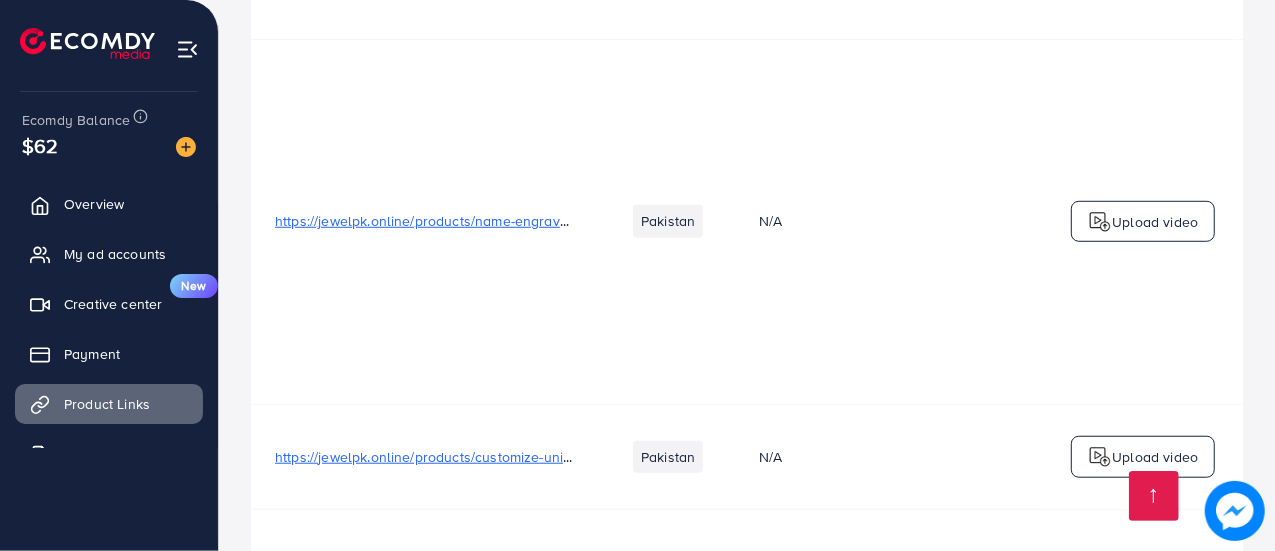 drag, startPoint x: 1252, startPoint y: 367, endPoint x: 1252, endPoint y: 383, distance: 16 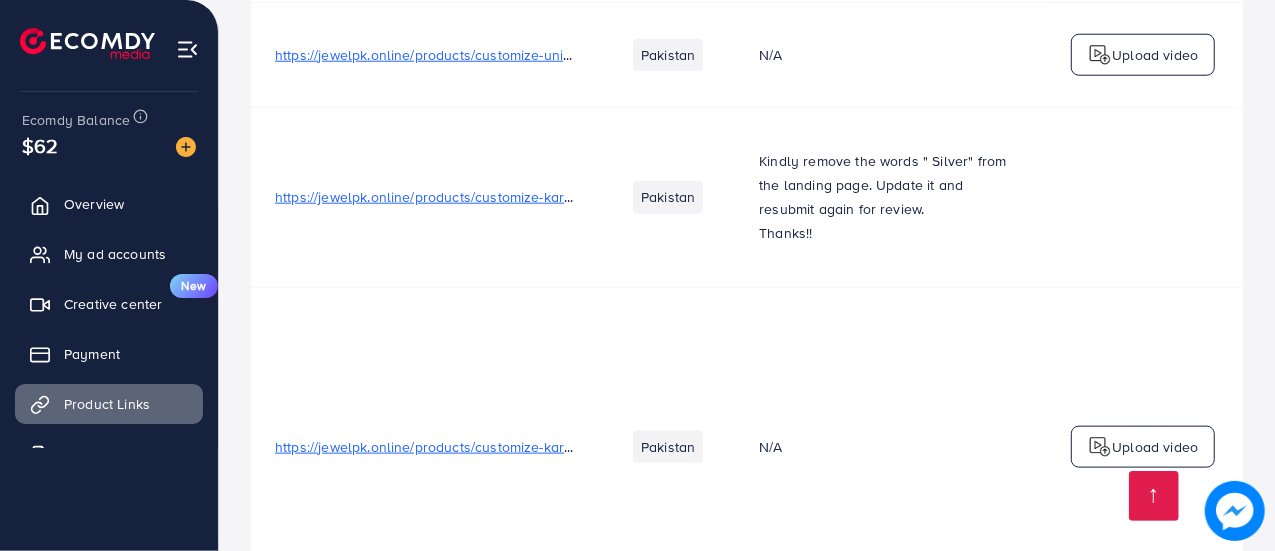 scroll, scrollTop: 1370, scrollLeft: 0, axis: vertical 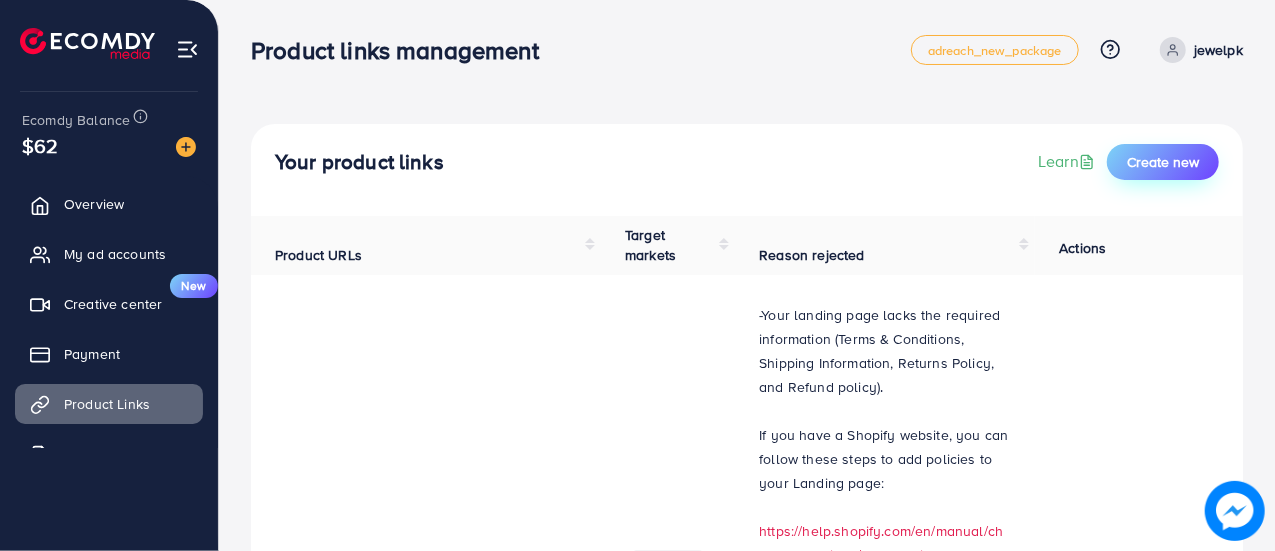 click on "Create new" at bounding box center [1163, 162] 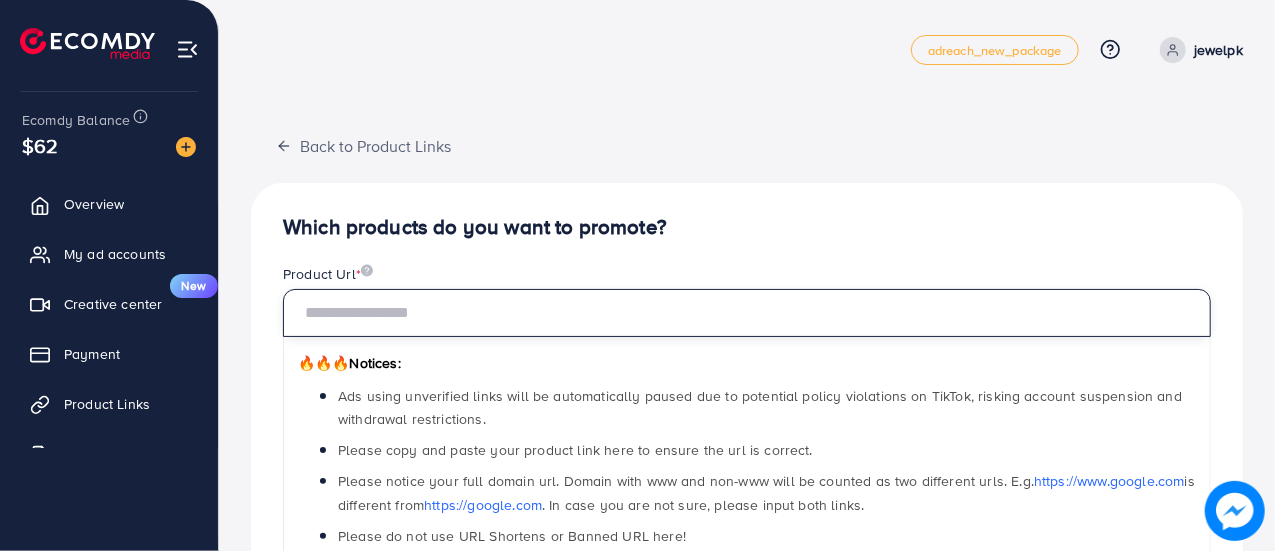 click at bounding box center (747, 313) 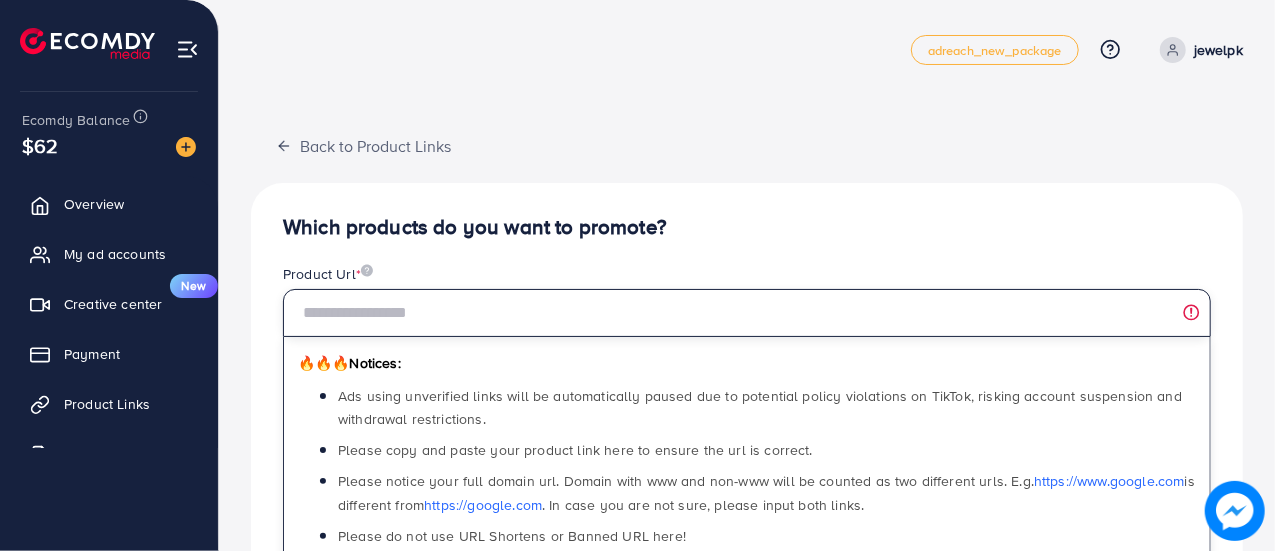 paste on "**********" 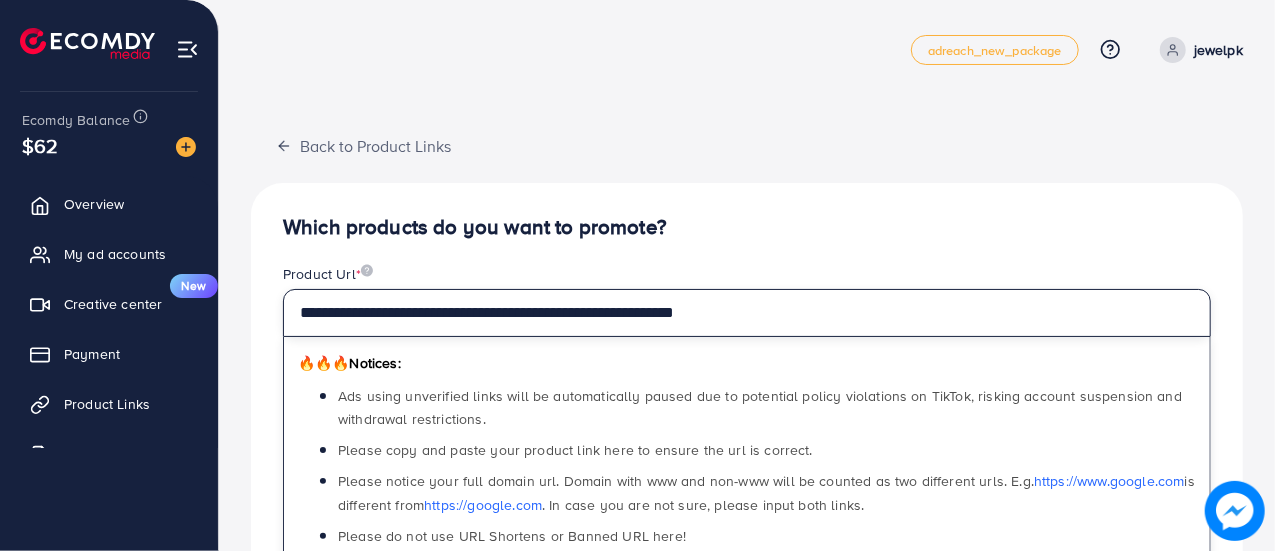 type on "**********" 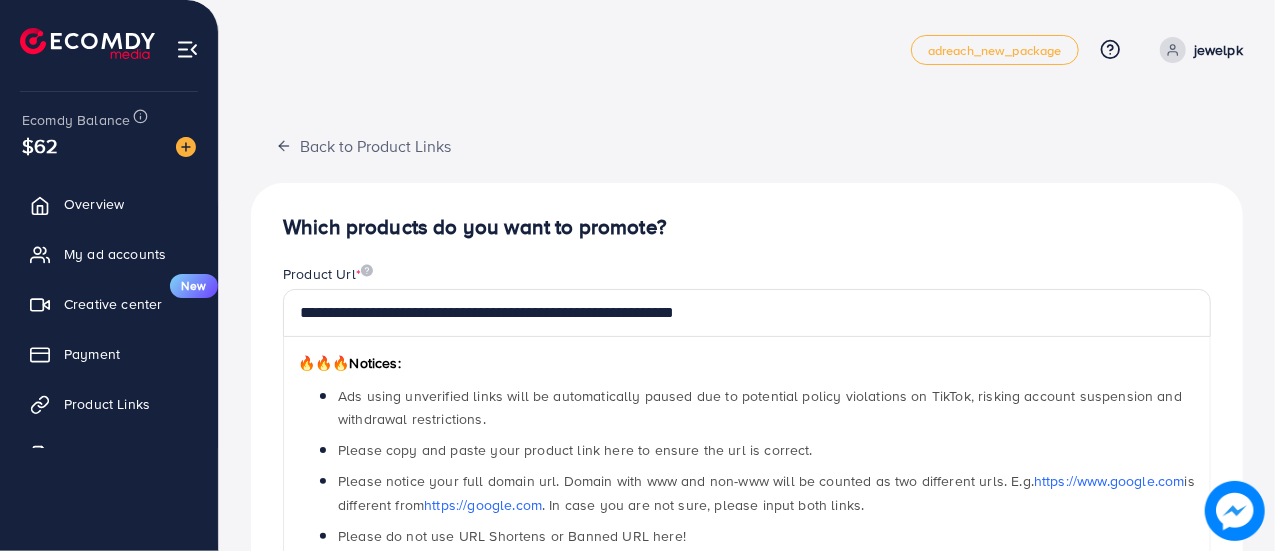 click on "Which products do you want to promote?" at bounding box center (747, 227) 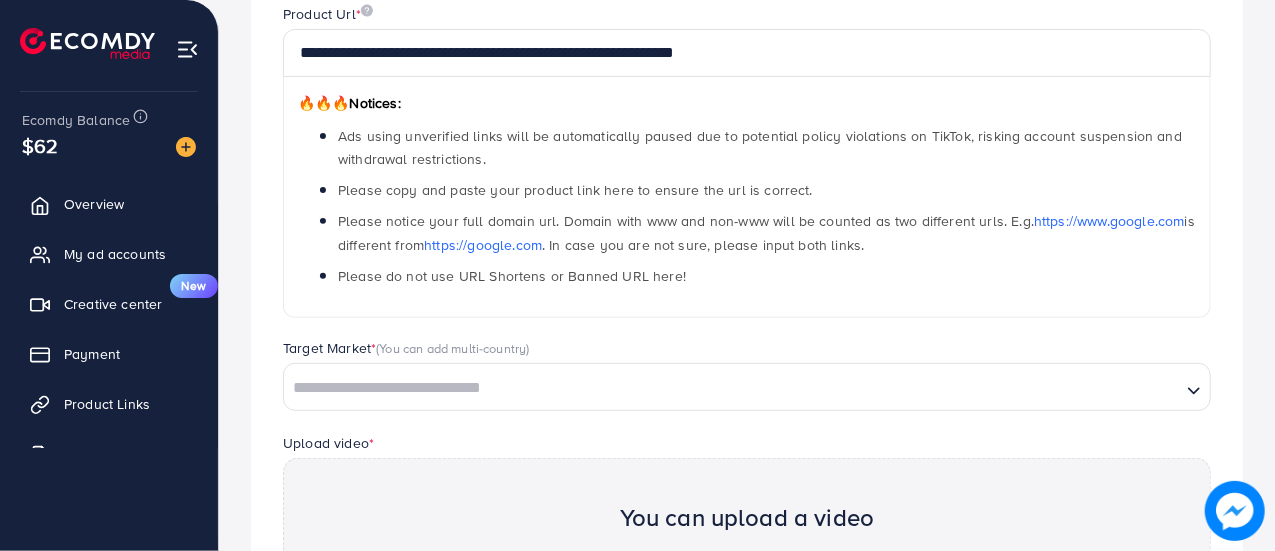 scroll, scrollTop: 262, scrollLeft: 0, axis: vertical 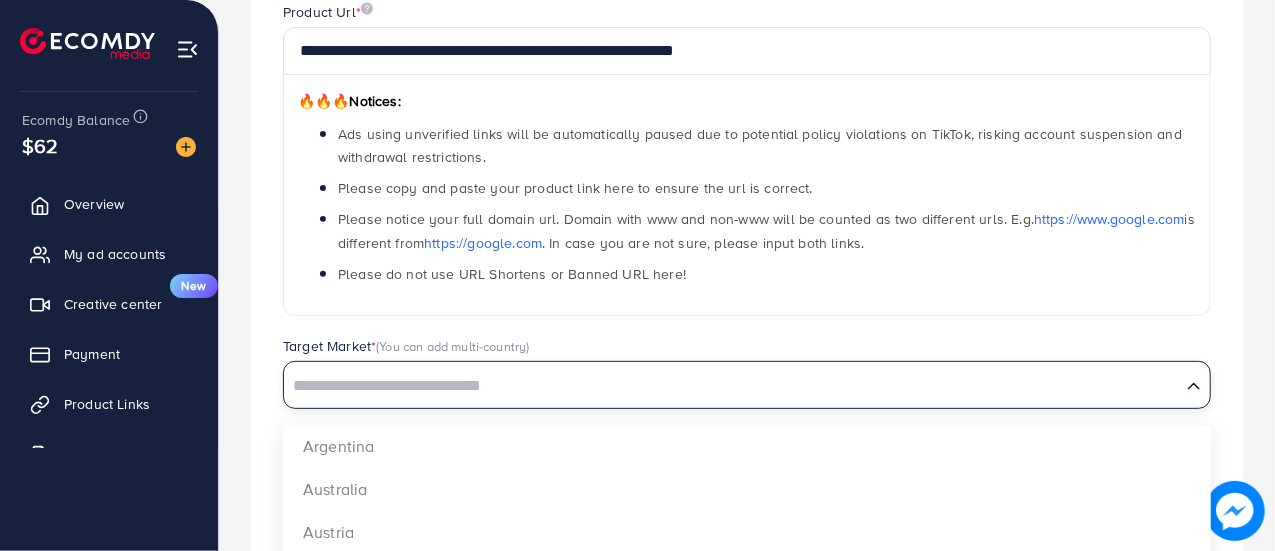 click at bounding box center [732, 386] 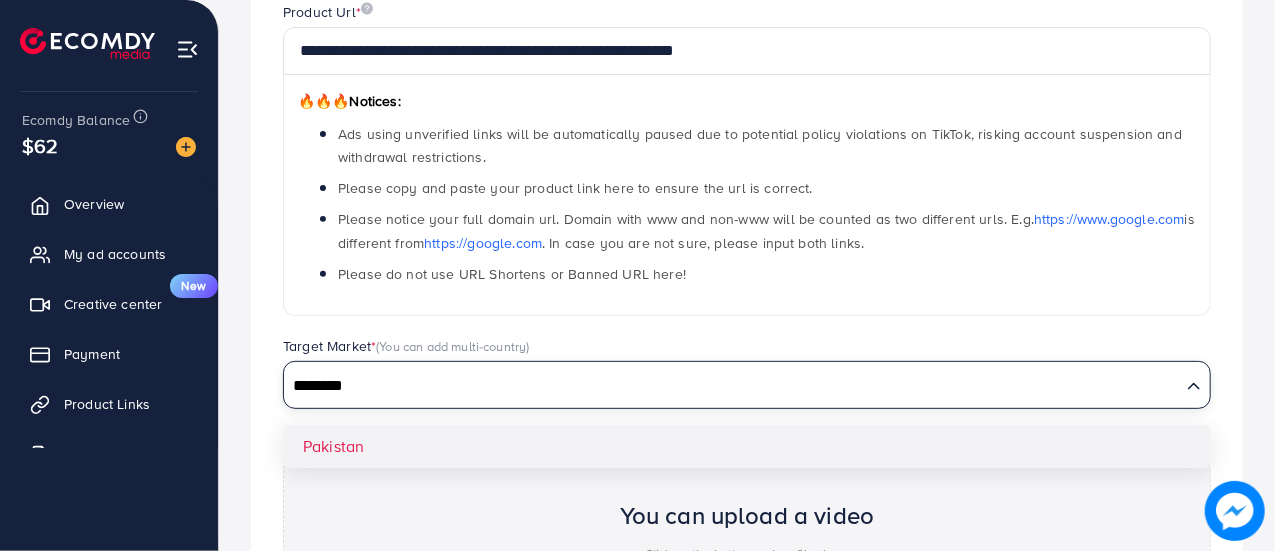 type on "********" 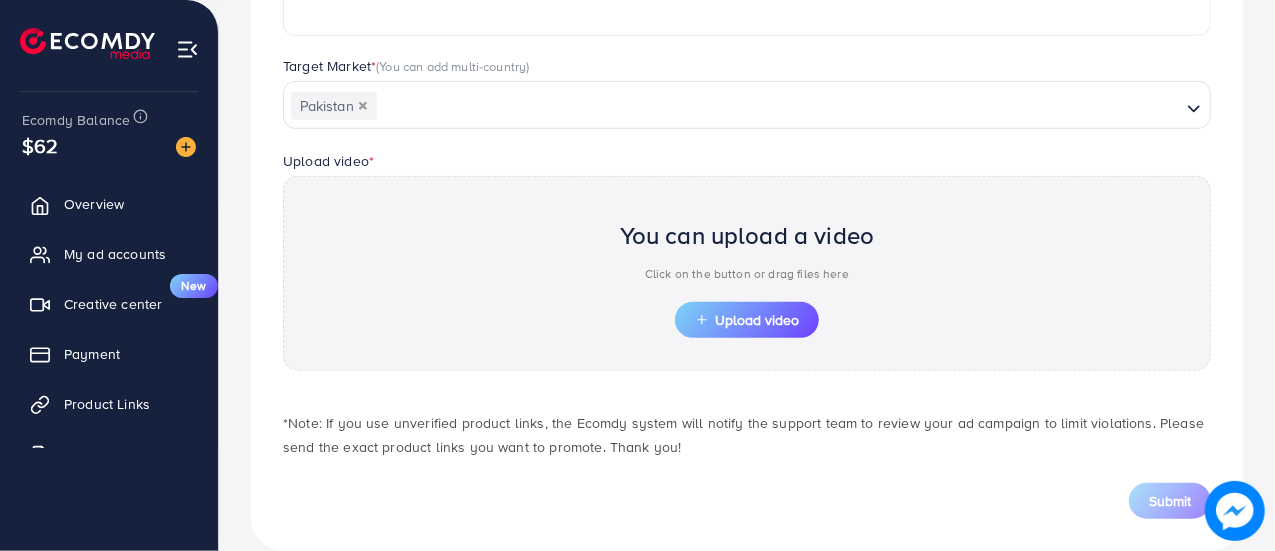 scroll, scrollTop: 545, scrollLeft: 0, axis: vertical 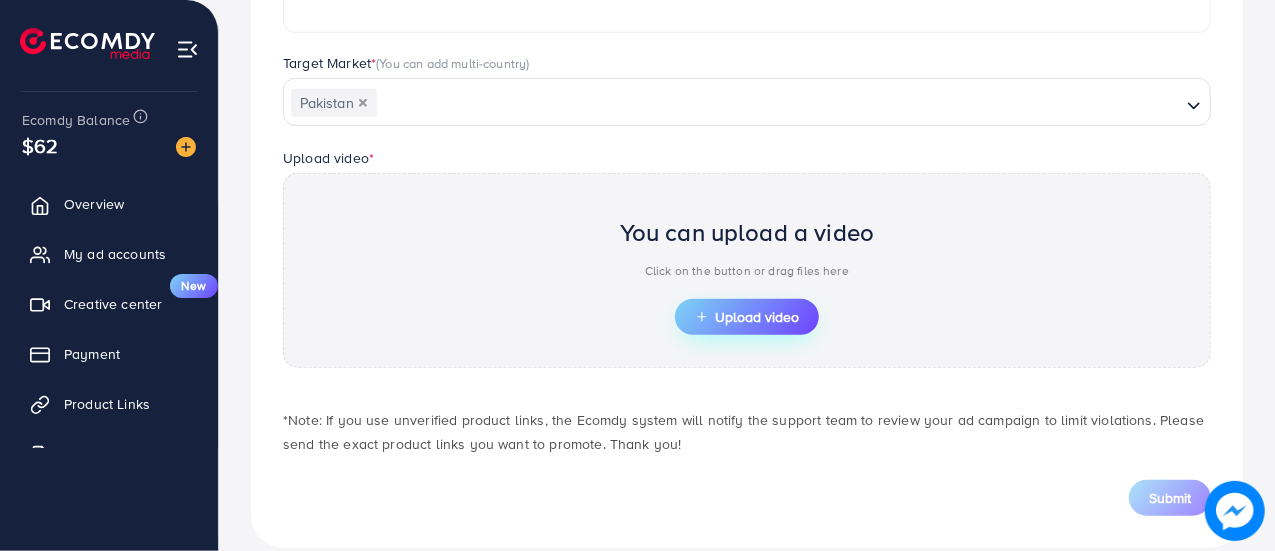 click on "Upload video" at bounding box center (747, 317) 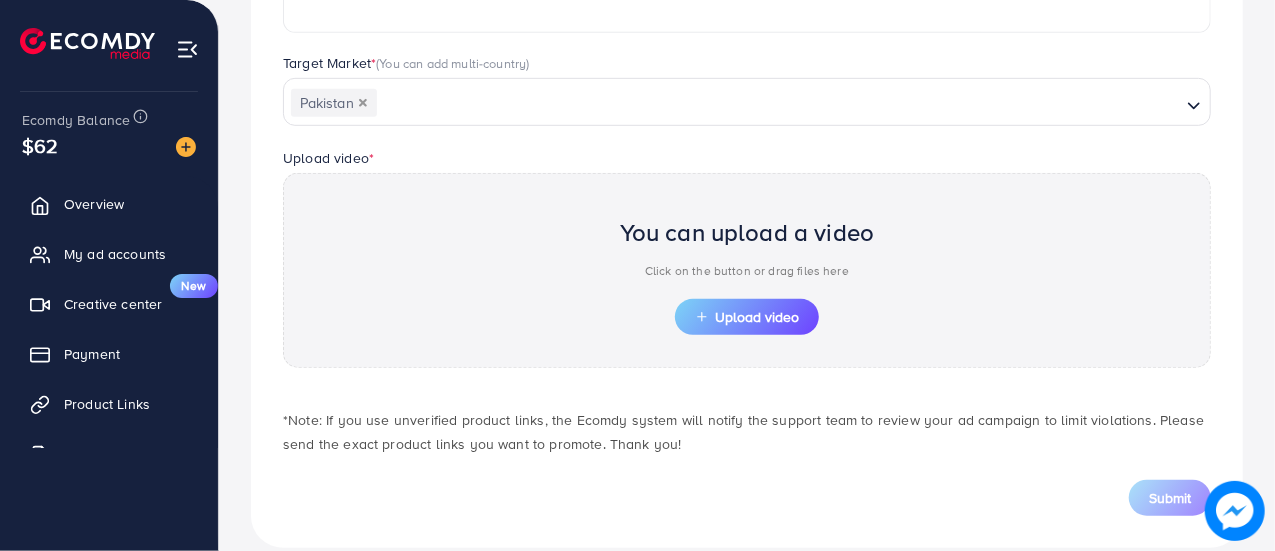 scroll, scrollTop: 379, scrollLeft: 0, axis: vertical 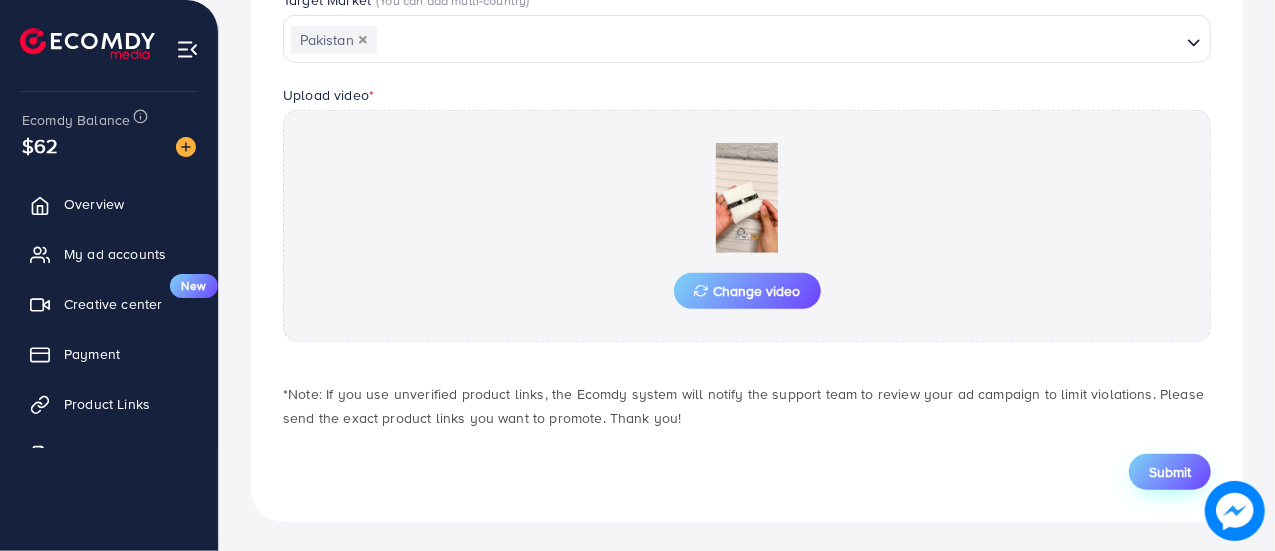 click on "Submit" at bounding box center [1170, 472] 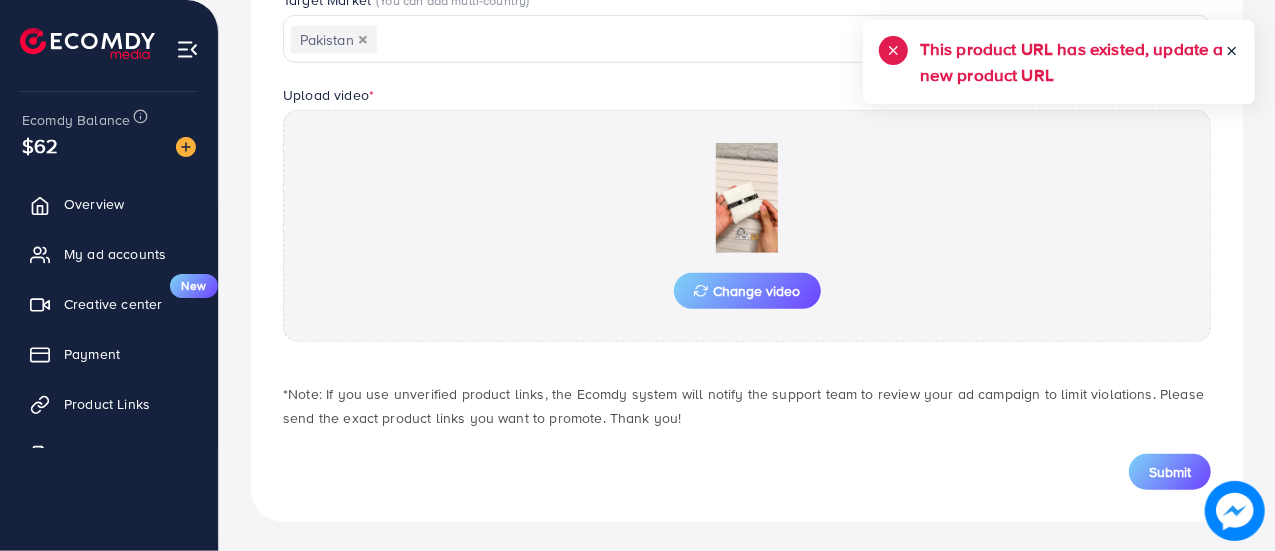 scroll, scrollTop: 125, scrollLeft: 0, axis: vertical 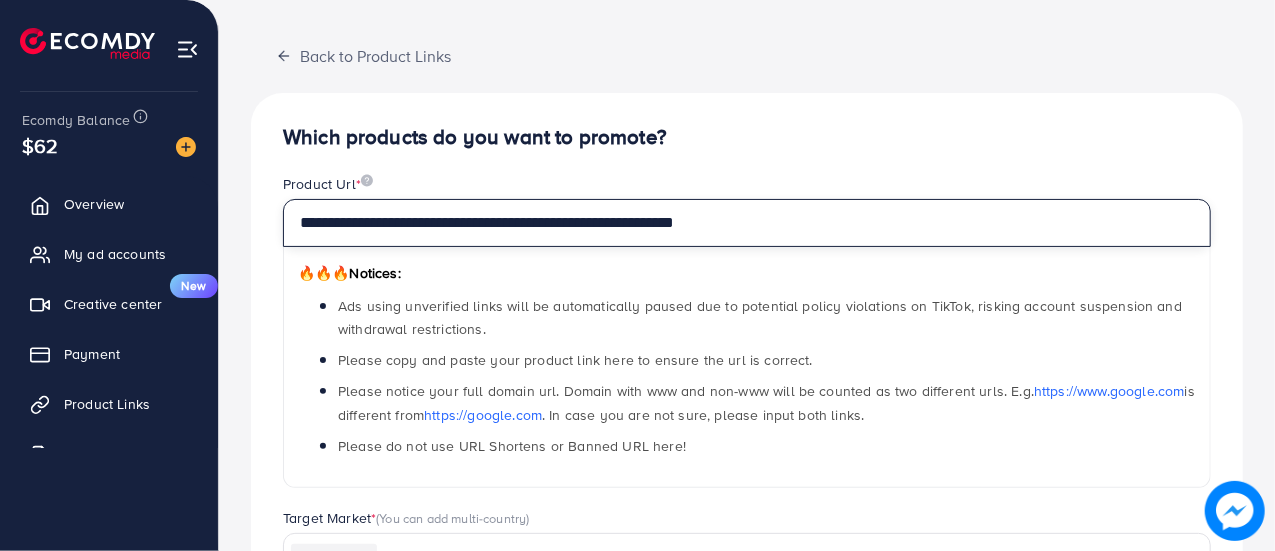 click on "**********" at bounding box center [747, 223] 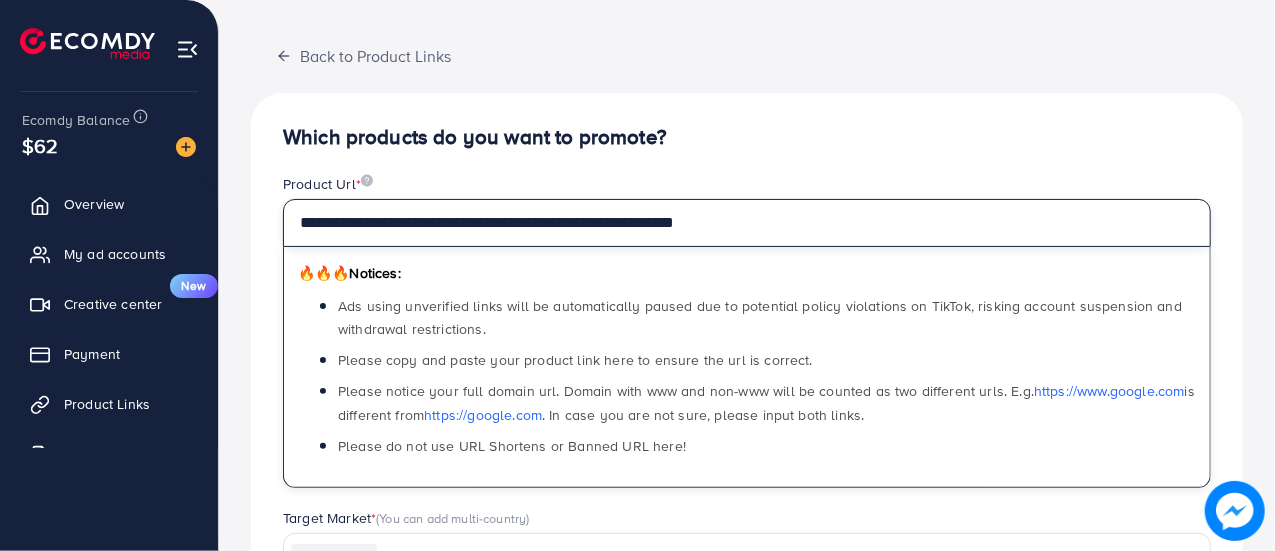 click on "**********" at bounding box center (747, 223) 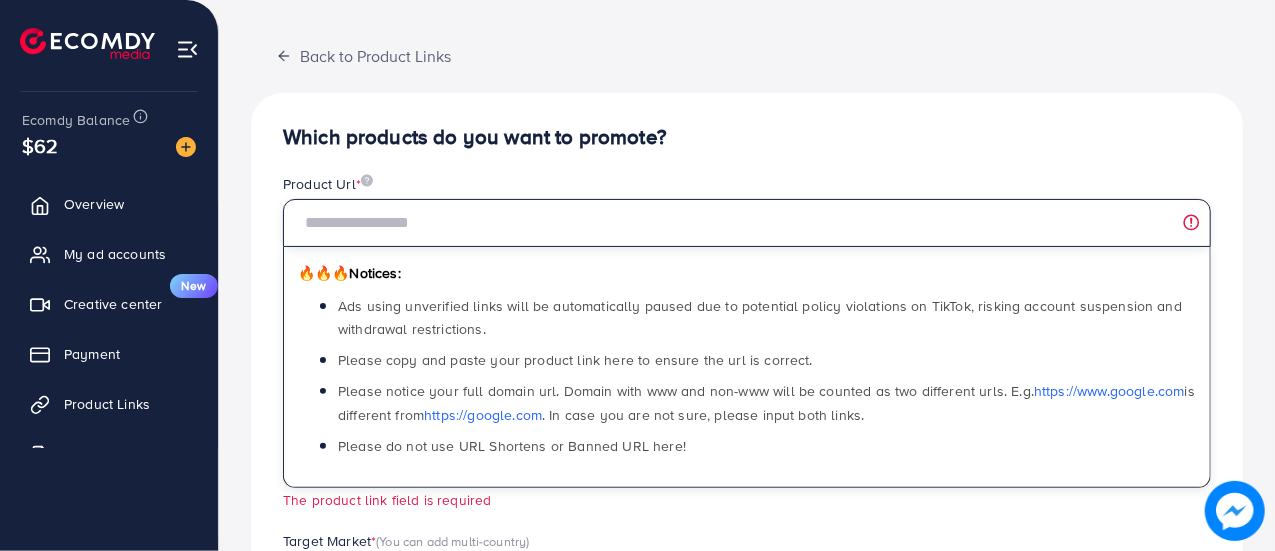 paste on "**********" 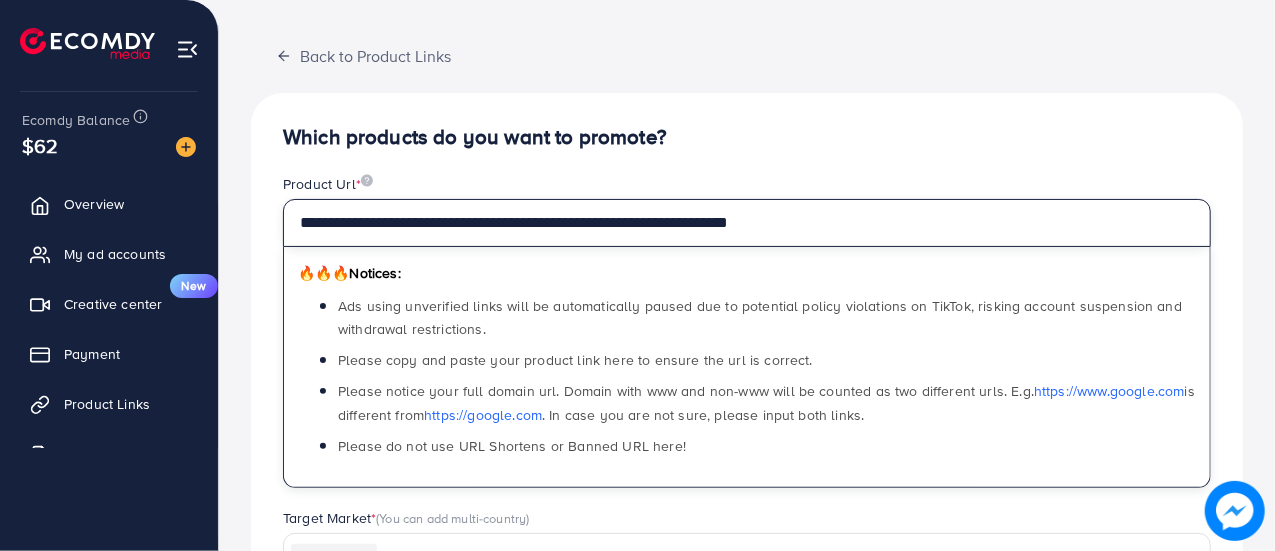 type on "**********" 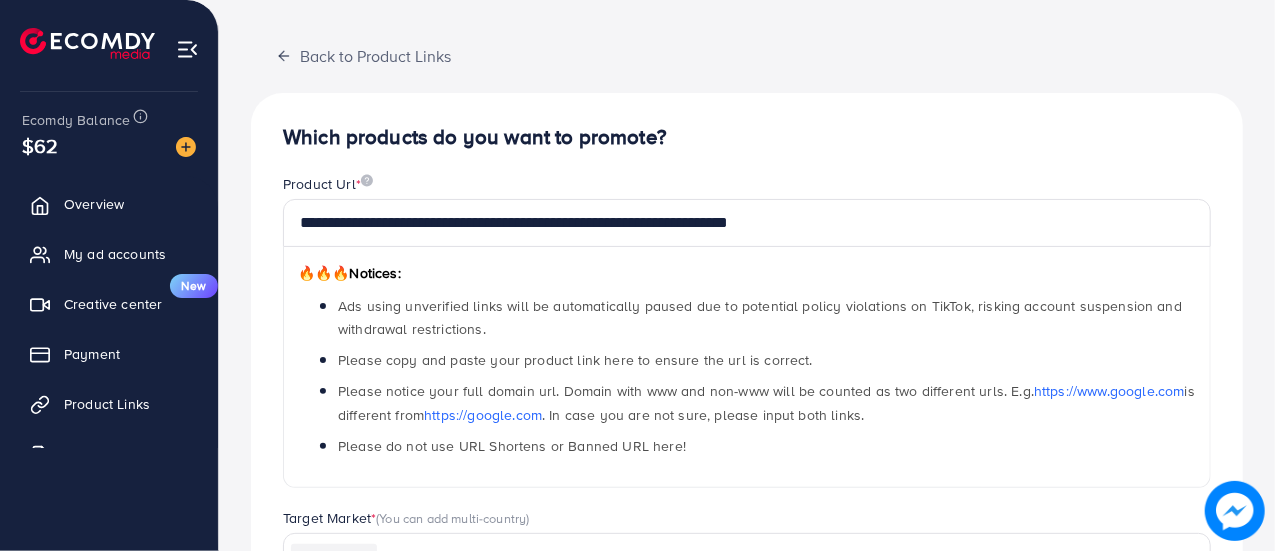 click on "Which products do you want to promote?   Product Url  *  🔥🔥🔥  Notices: Ads using unverified links will be automatically paused due to potential policy violations on TikTok, risking account suspension and withdrawal restrictions. Please copy and paste your product link here to ensure the url is correct. Please notice your full domain url. Domain with www and non-www will be counted as two different urls. E.g.  https://www.google.com  is different from  https://google.com . In case you are not sure, please input both links. Please do not use URL Shortens or Banned URL here!  Target Market  *  (You can add multi-country)
[COUNTRY]      Loading...      Upload video  *  Change video   *Note: If you use unverified product links, the Ecomdy system will notify the support team to review your ad campaign to limit violations. Please send the exact product links you want to promote. Thank you!   Submit" at bounding box center [747, 566] 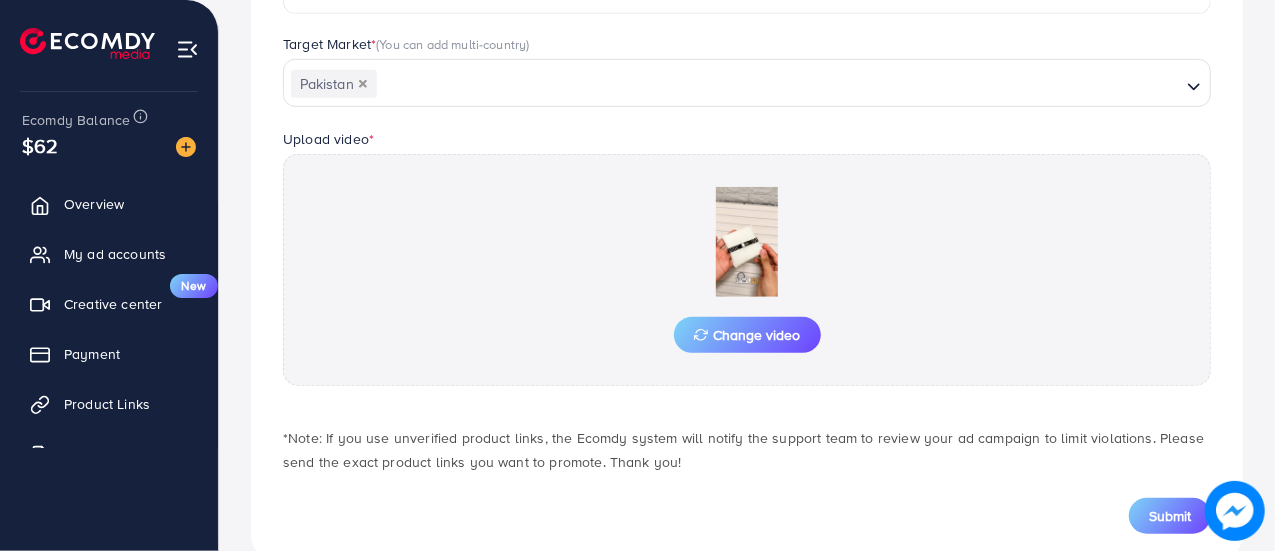 scroll, scrollTop: 608, scrollLeft: 0, axis: vertical 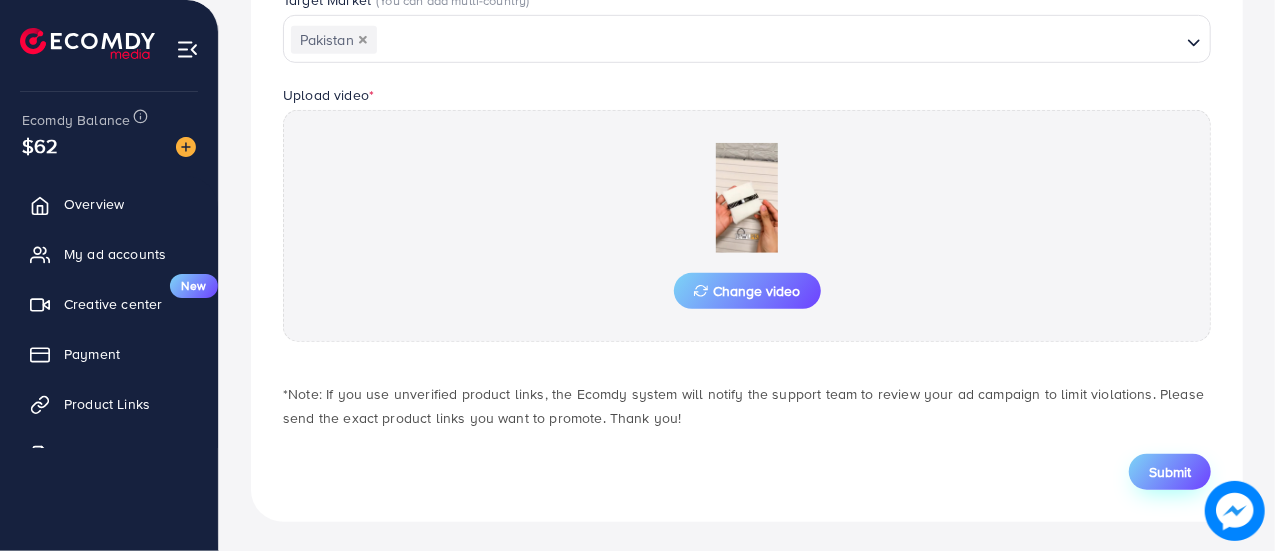 click on "Submit" at bounding box center [1170, 472] 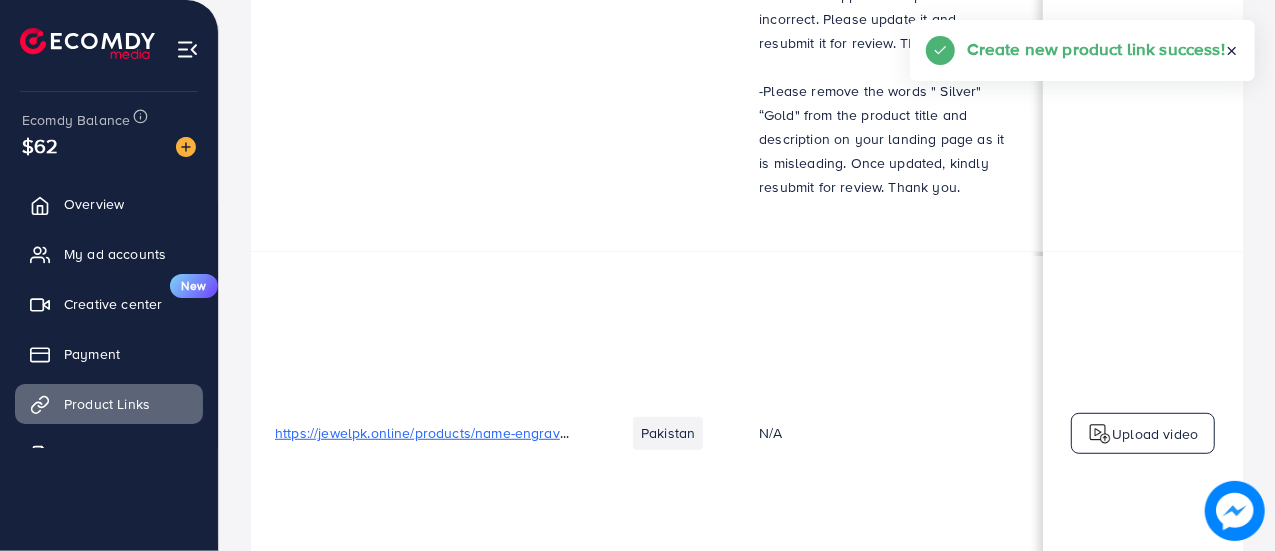 scroll, scrollTop: 0, scrollLeft: 0, axis: both 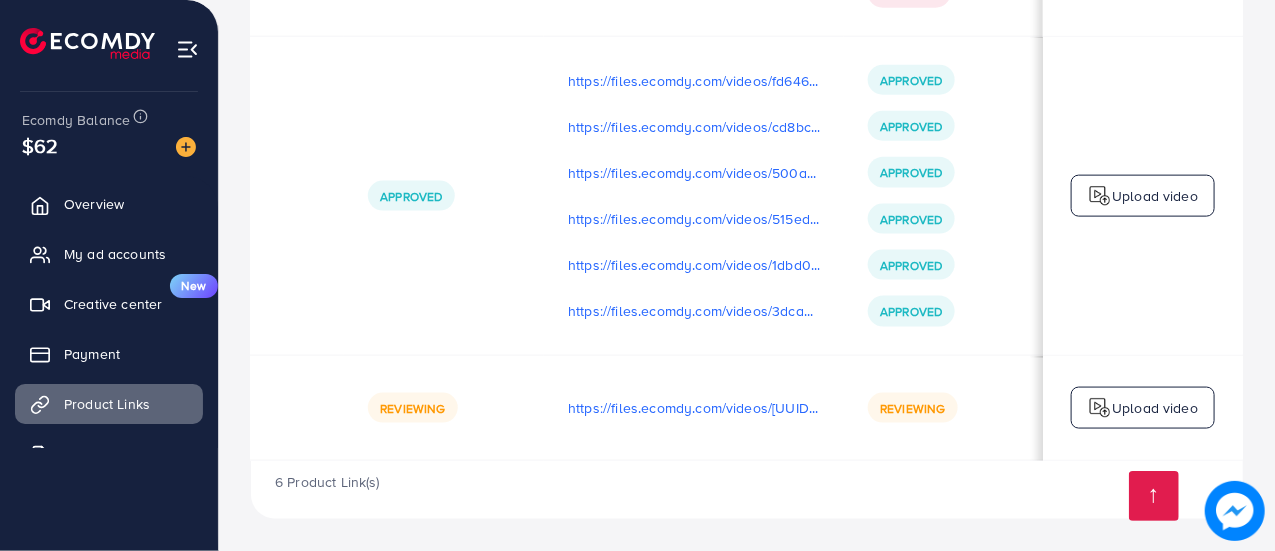 click on "Upload video" at bounding box center (1155, 408) 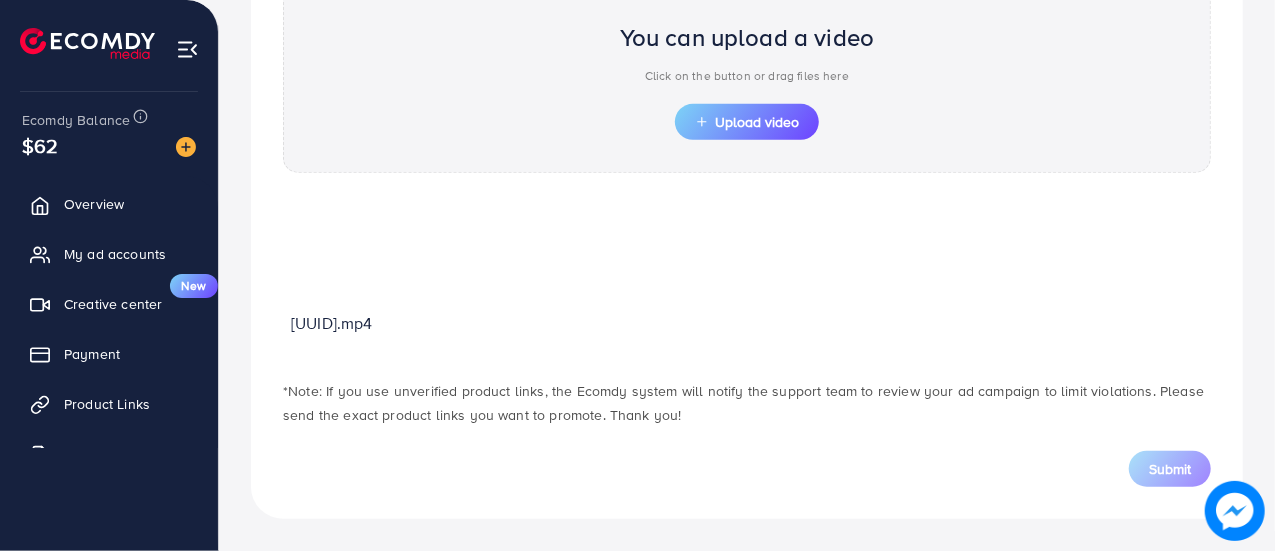 scroll, scrollTop: 716, scrollLeft: 0, axis: vertical 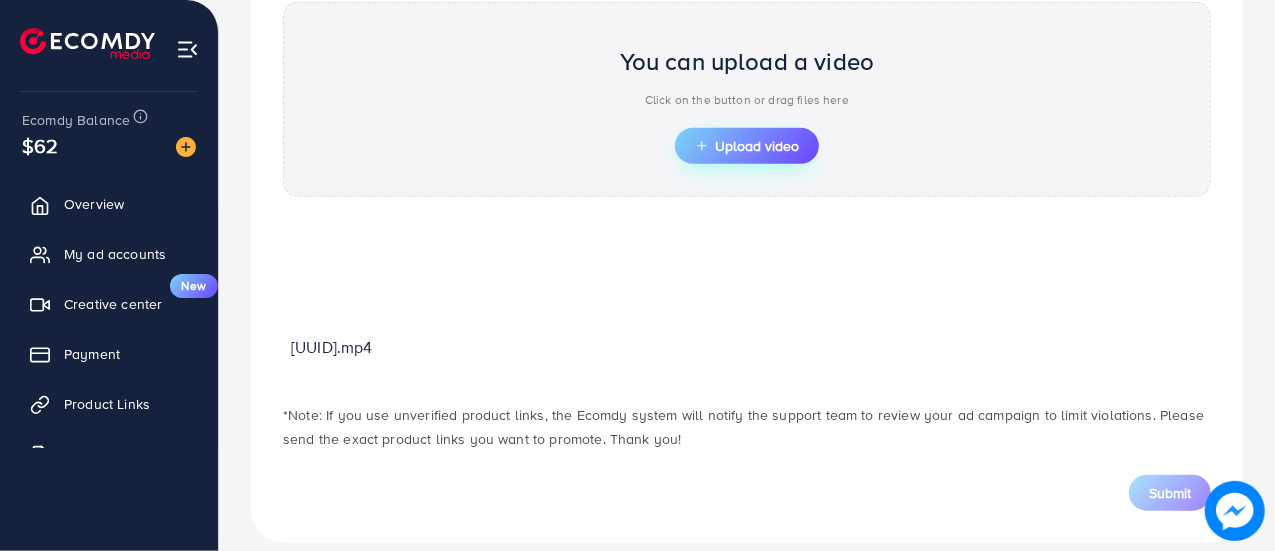 click on "Upload video" at bounding box center [747, 146] 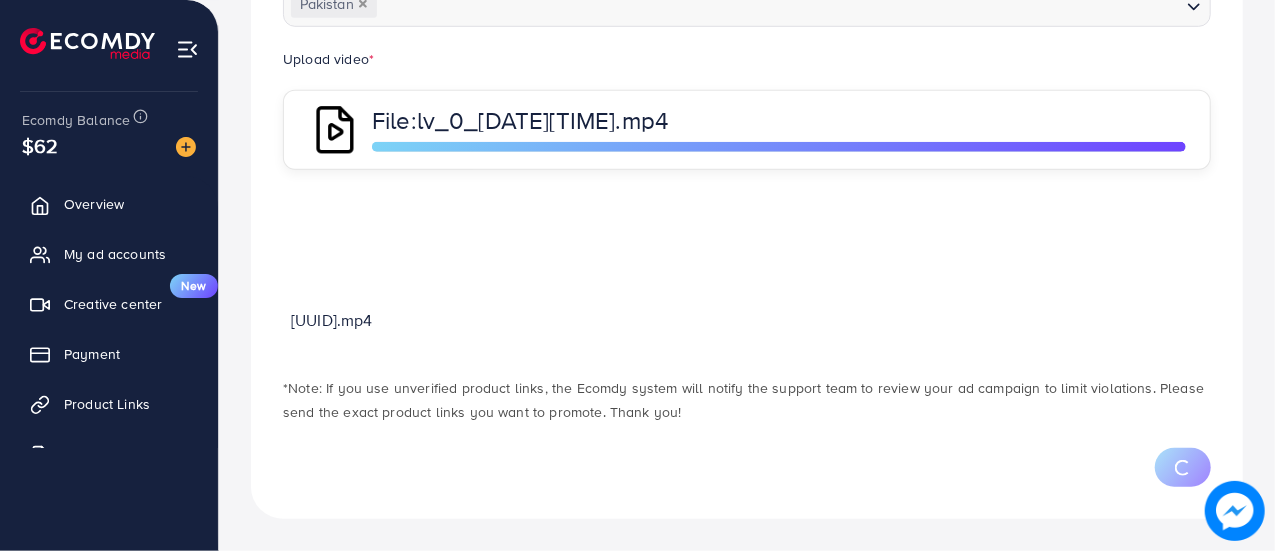 scroll, scrollTop: 716, scrollLeft: 0, axis: vertical 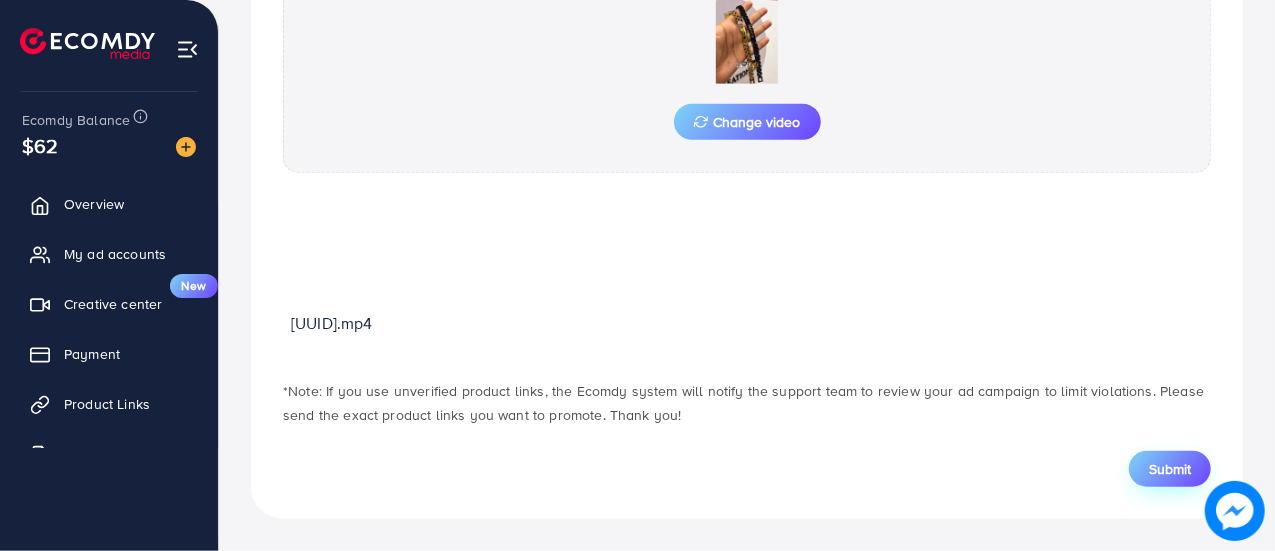 click on "Submit" at bounding box center [1170, 469] 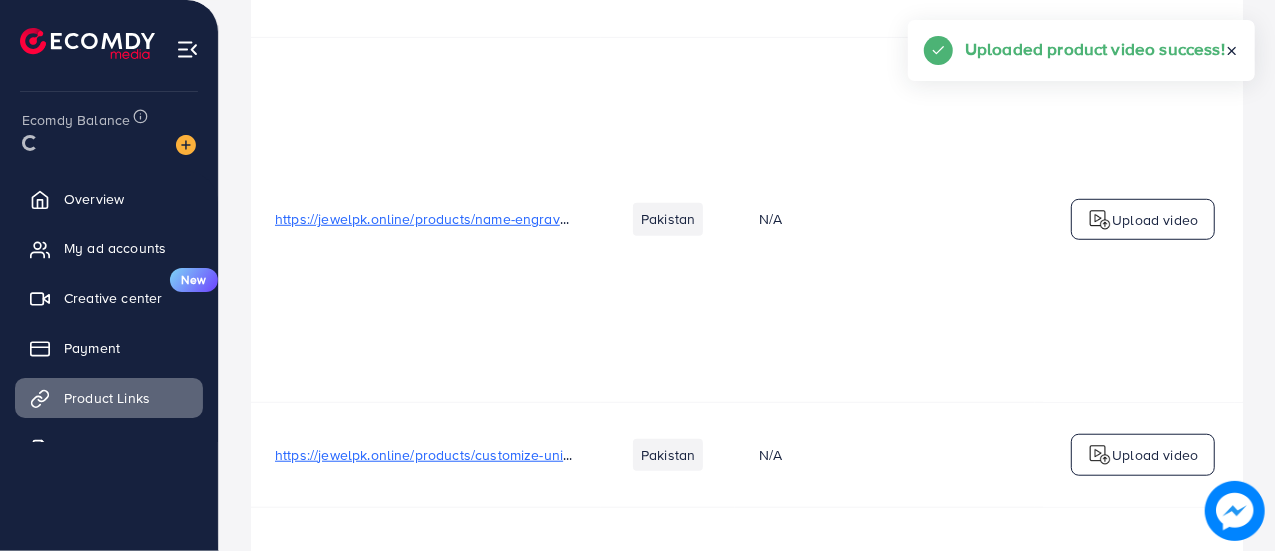 scroll, scrollTop: 0, scrollLeft: 0, axis: both 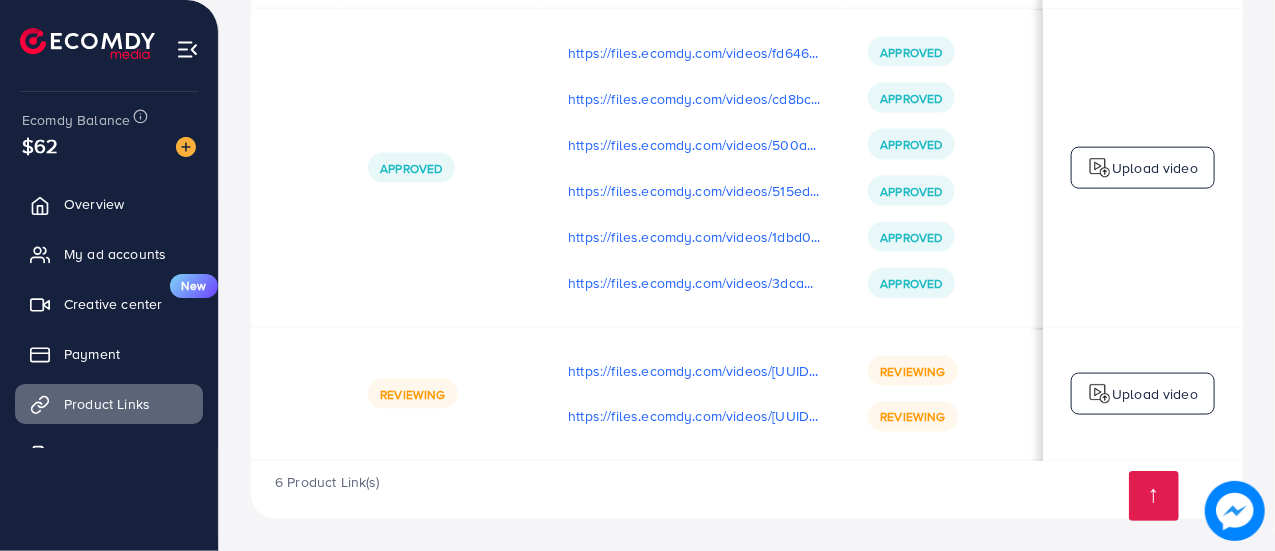 click at bounding box center (1100, 394) 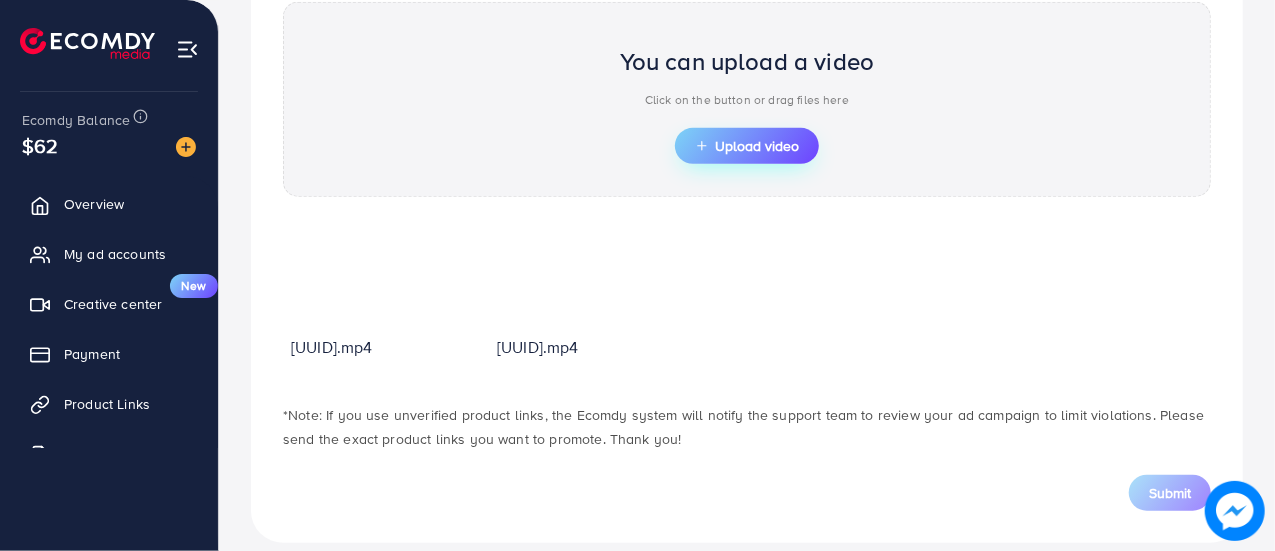 click on "Upload video" at bounding box center (747, 146) 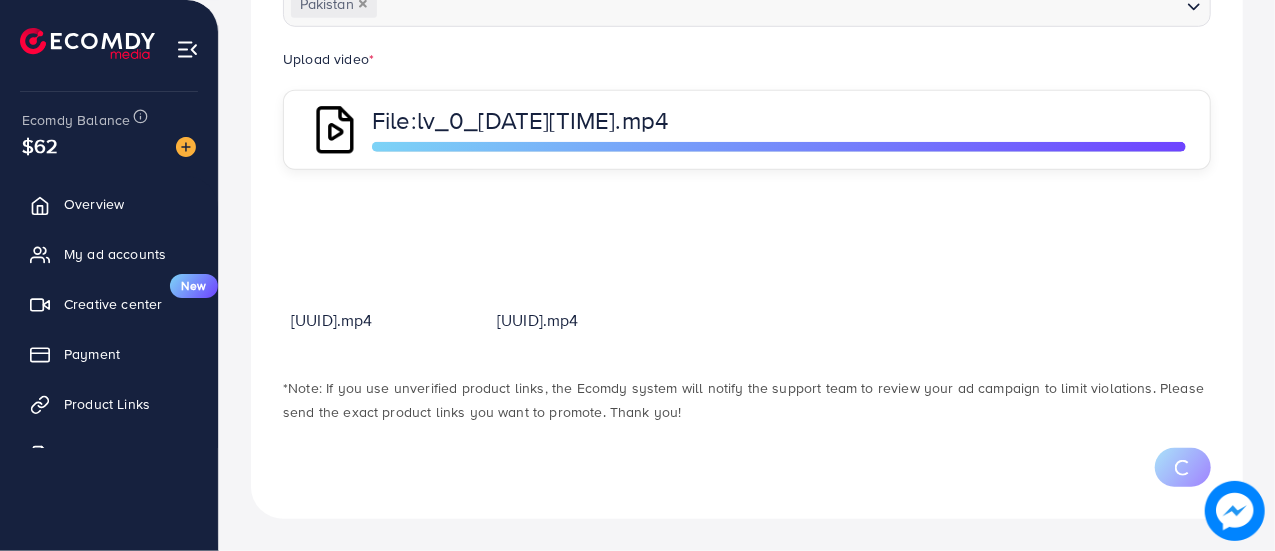 scroll, scrollTop: 716, scrollLeft: 0, axis: vertical 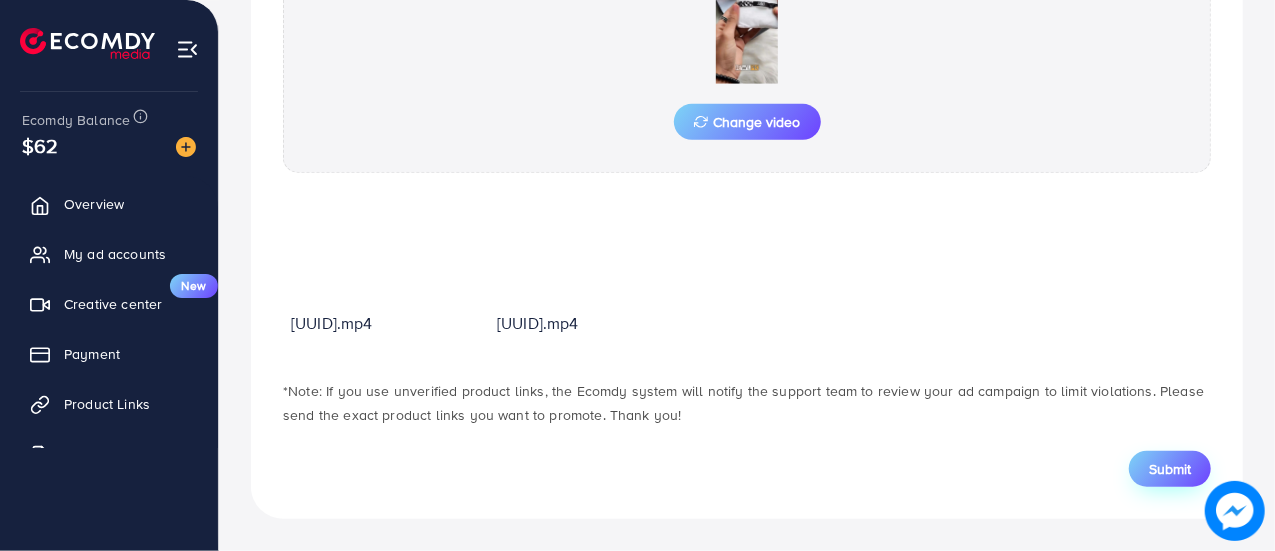 click on "Submit" at bounding box center (1170, 469) 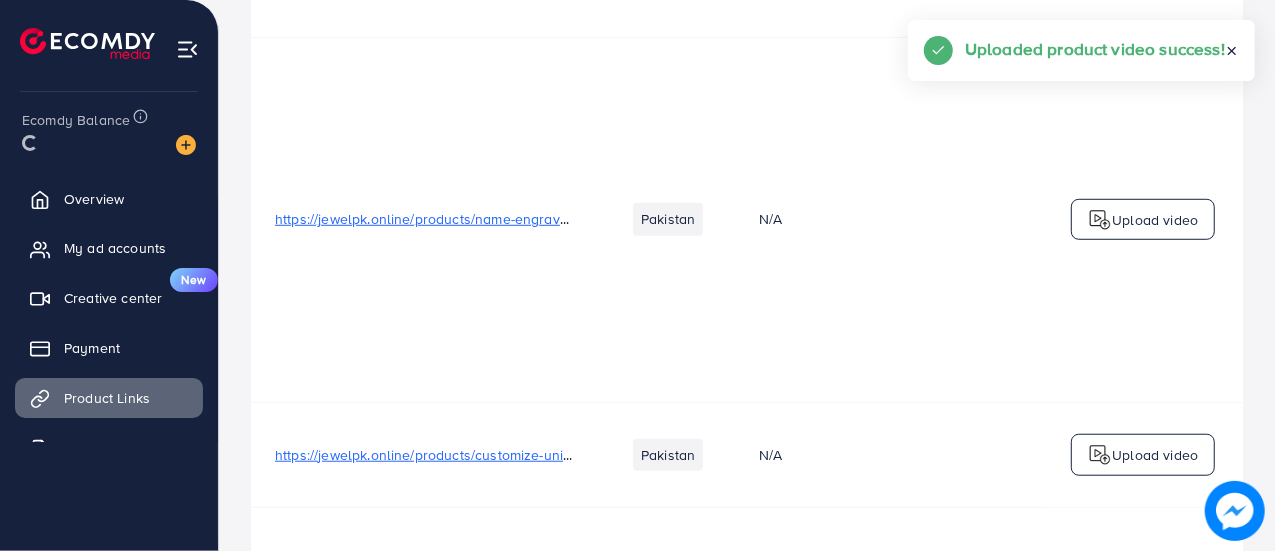 scroll, scrollTop: 0, scrollLeft: 0, axis: both 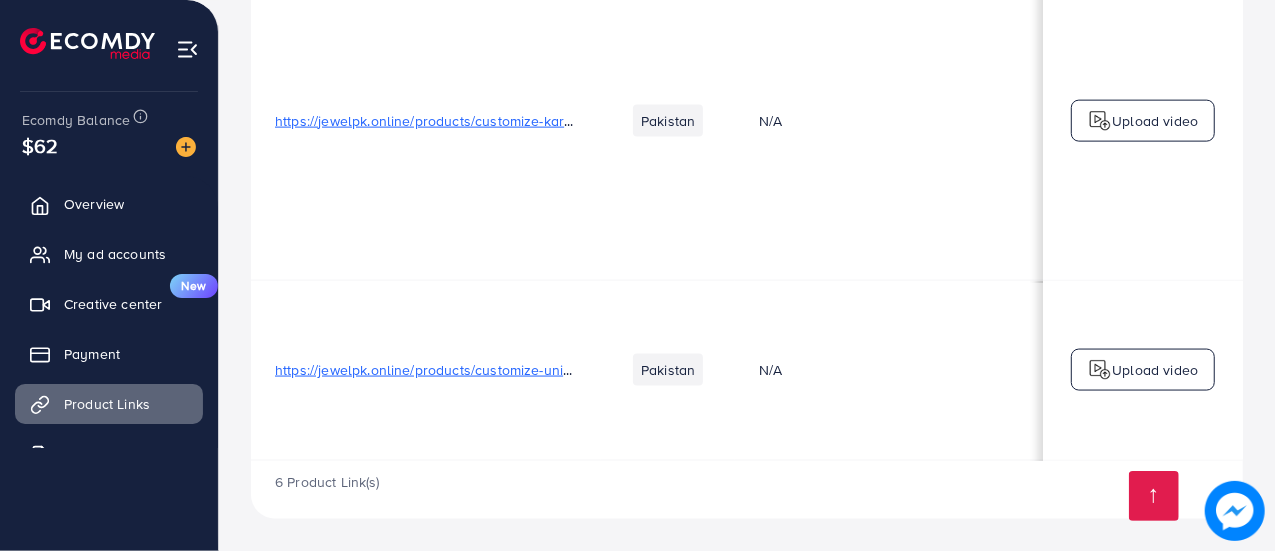 click on "Upload video" at bounding box center (1155, 370) 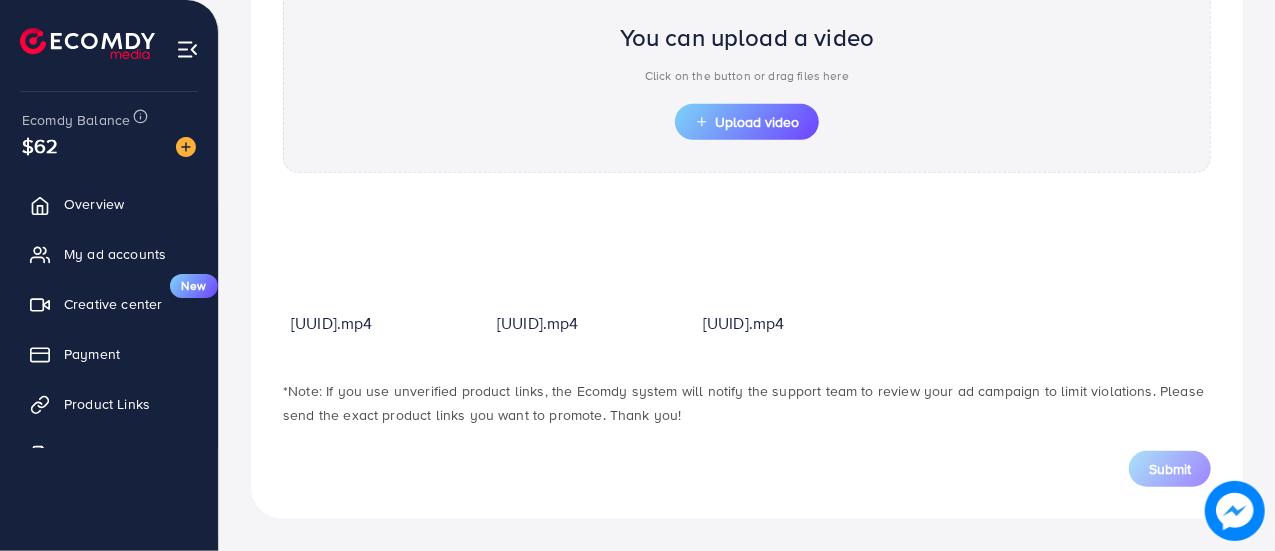scroll, scrollTop: 716, scrollLeft: 0, axis: vertical 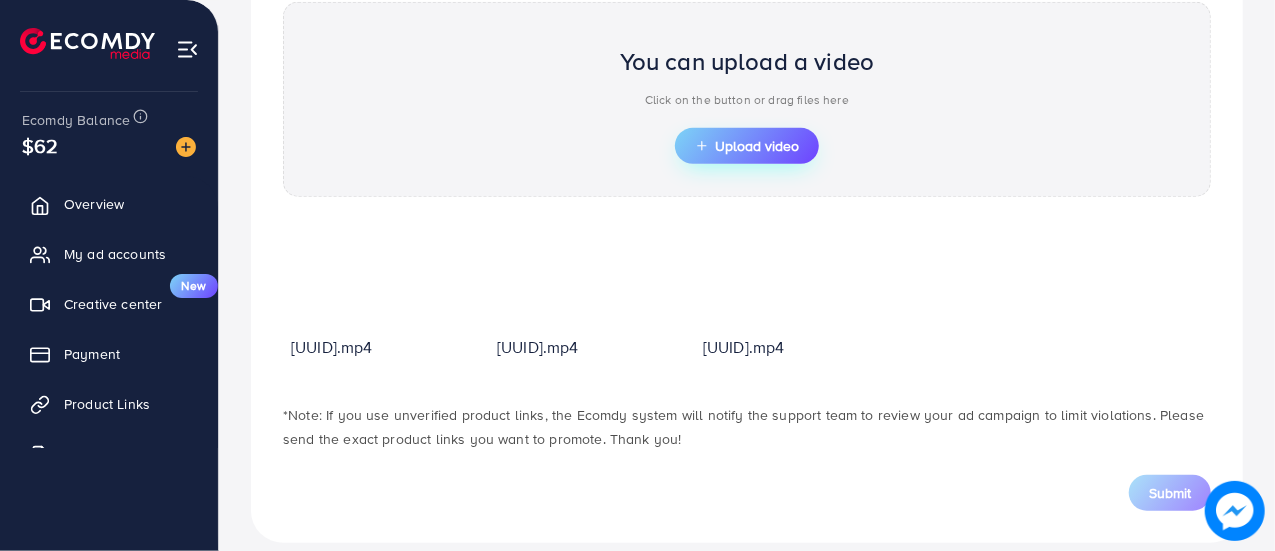 click on "Upload video" at bounding box center (747, 146) 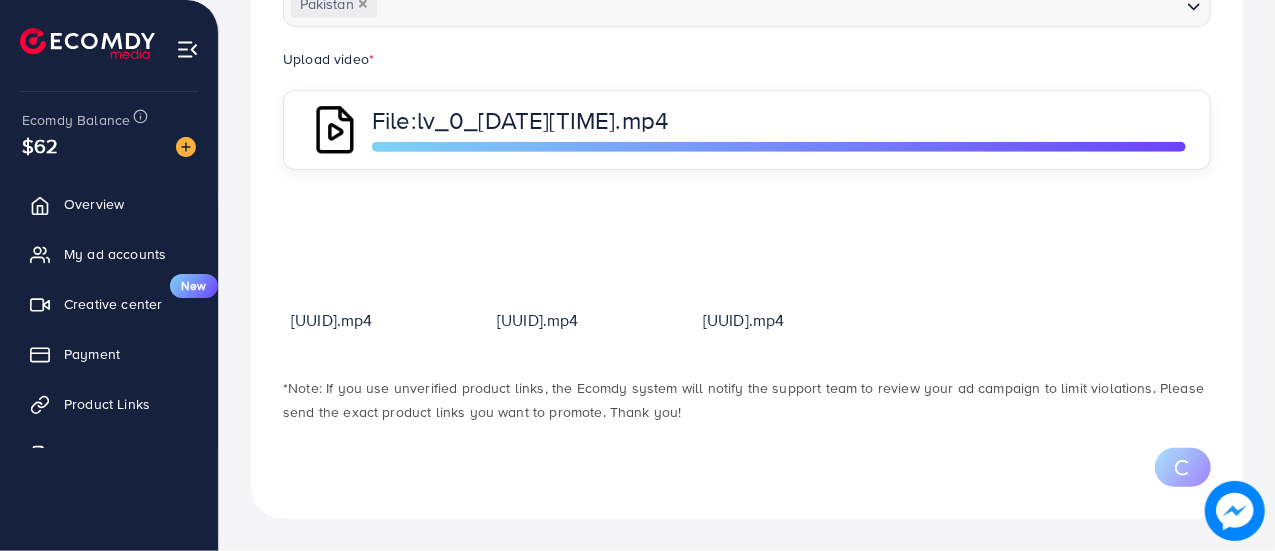 scroll, scrollTop: 716, scrollLeft: 0, axis: vertical 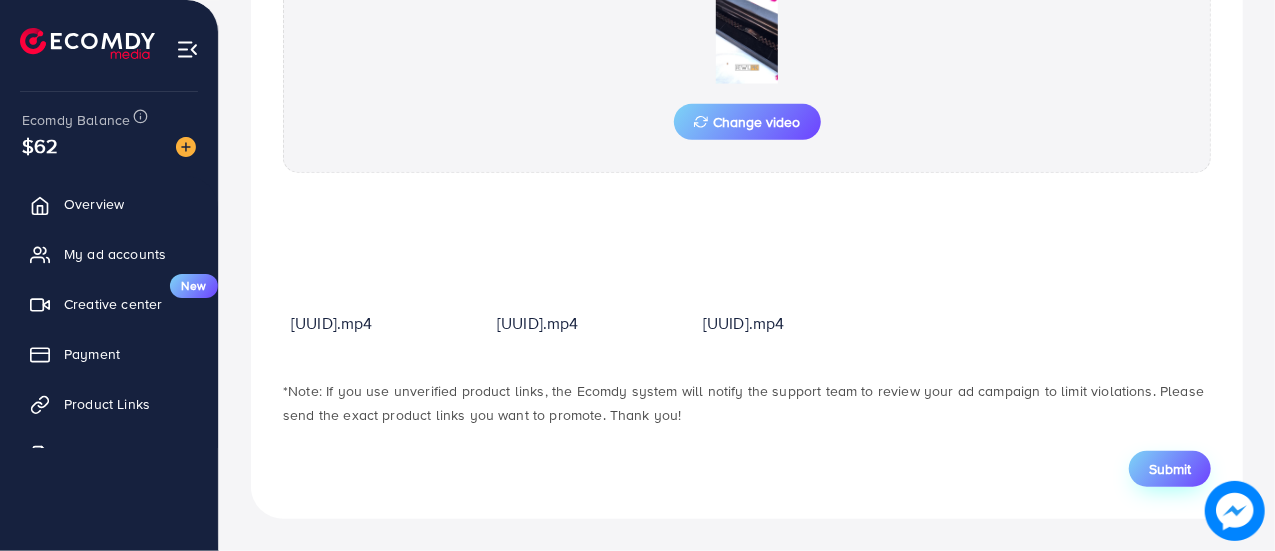 click on "Submit" at bounding box center (1170, 469) 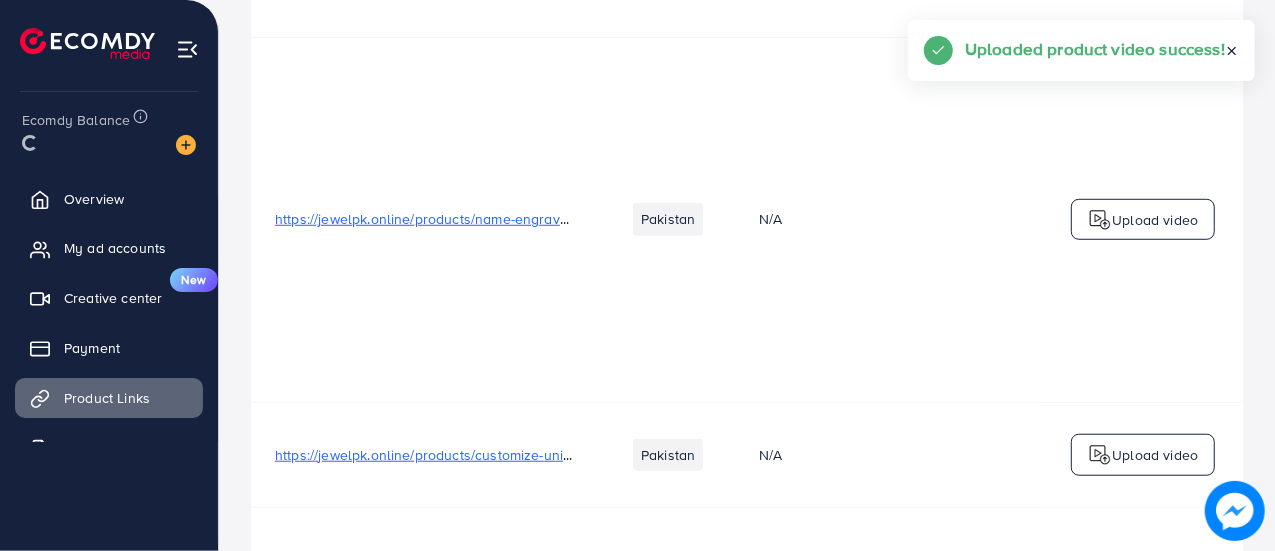 scroll, scrollTop: 0, scrollLeft: 0, axis: both 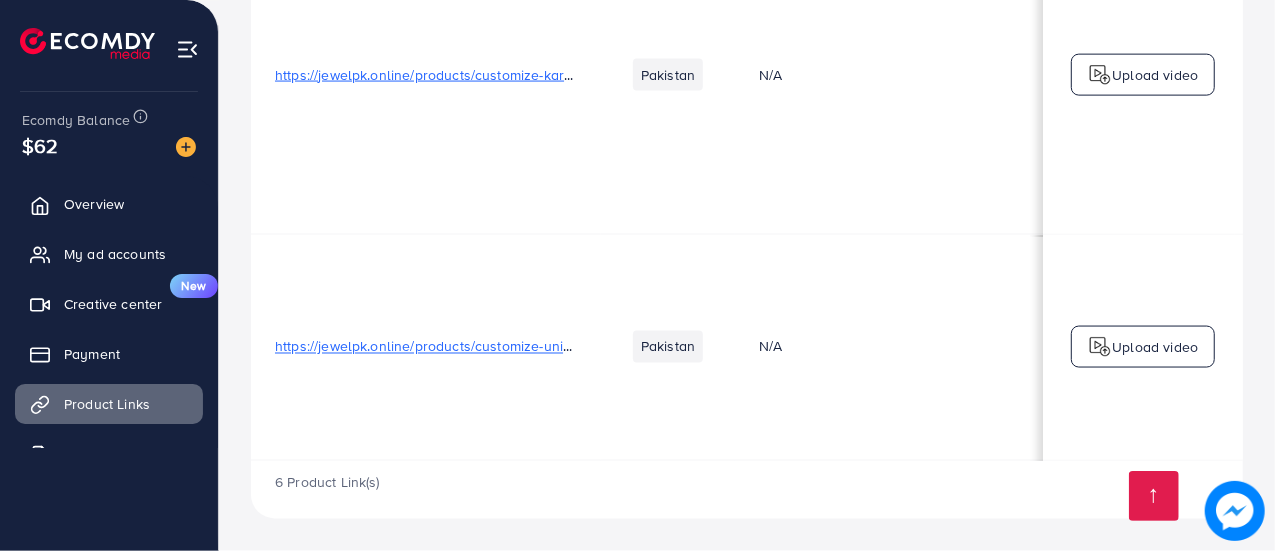 click on "Upload video" at bounding box center [1155, 347] 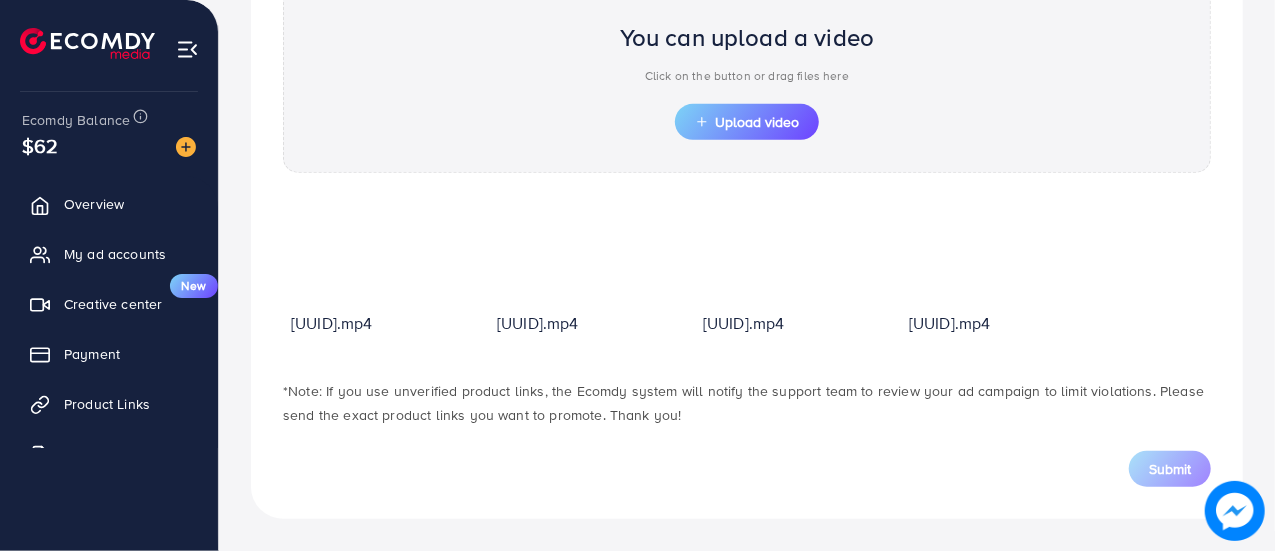 scroll, scrollTop: 716, scrollLeft: 0, axis: vertical 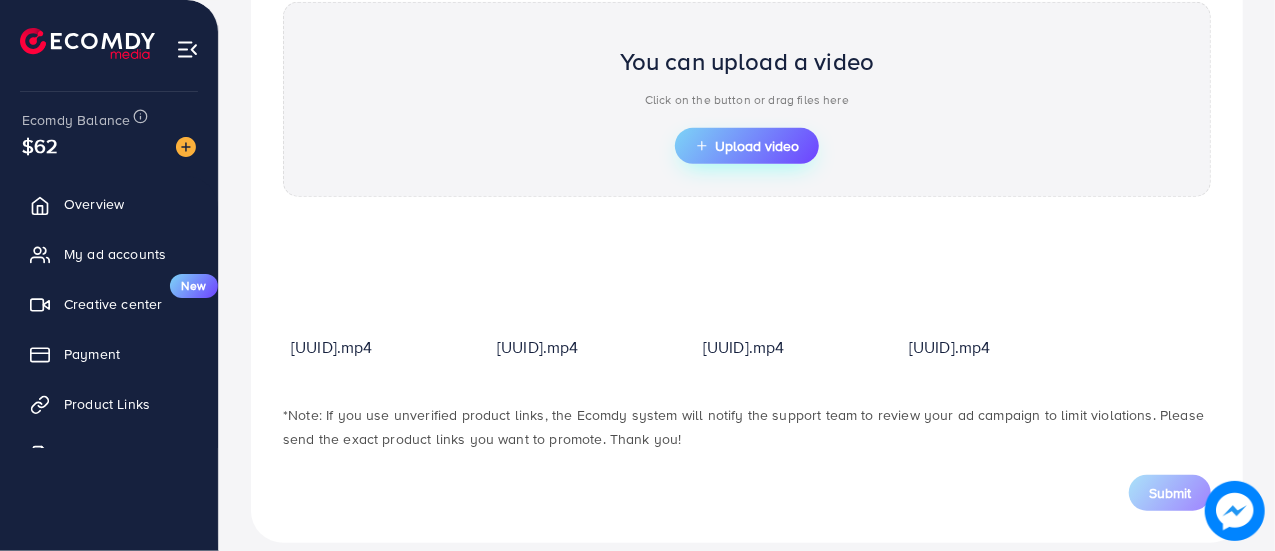 click on "Upload video" at bounding box center (747, 146) 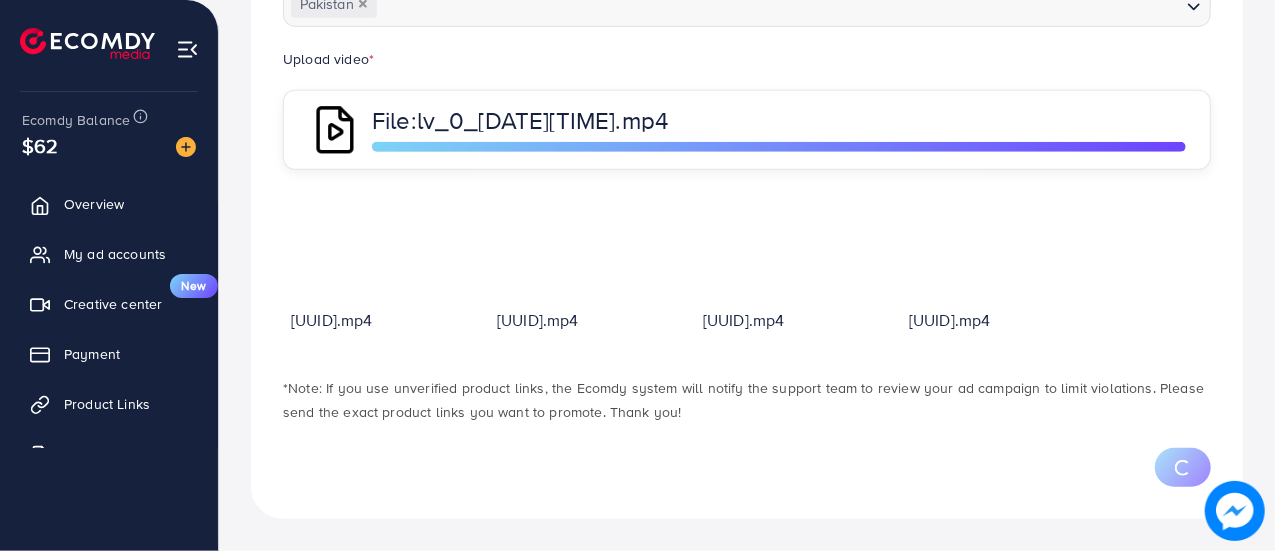 scroll, scrollTop: 716, scrollLeft: 0, axis: vertical 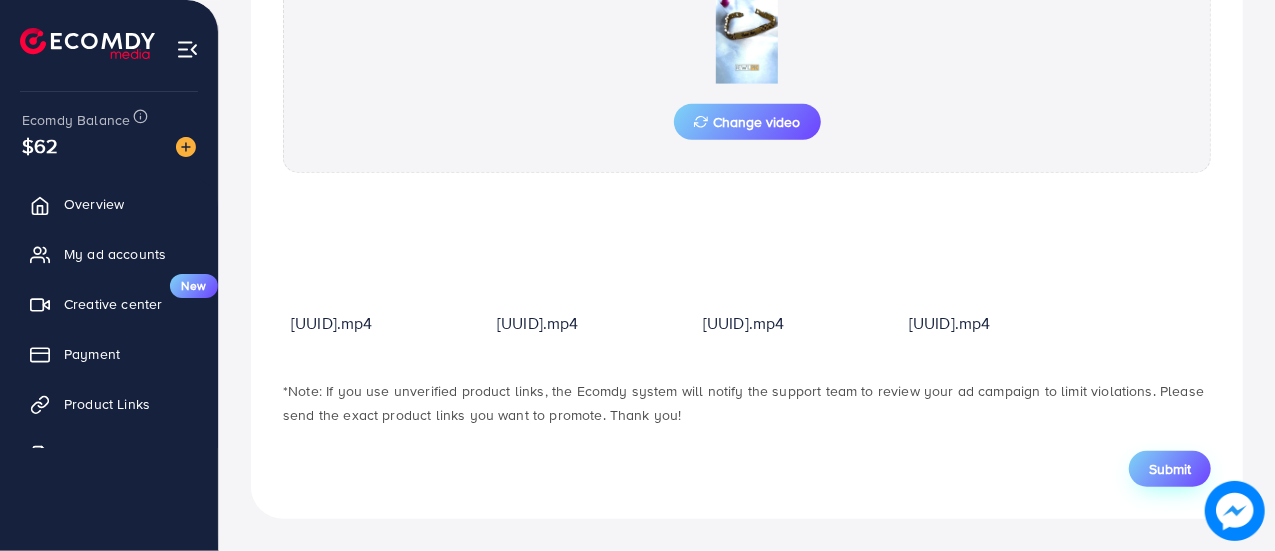 click on "Submit" at bounding box center (1170, 469) 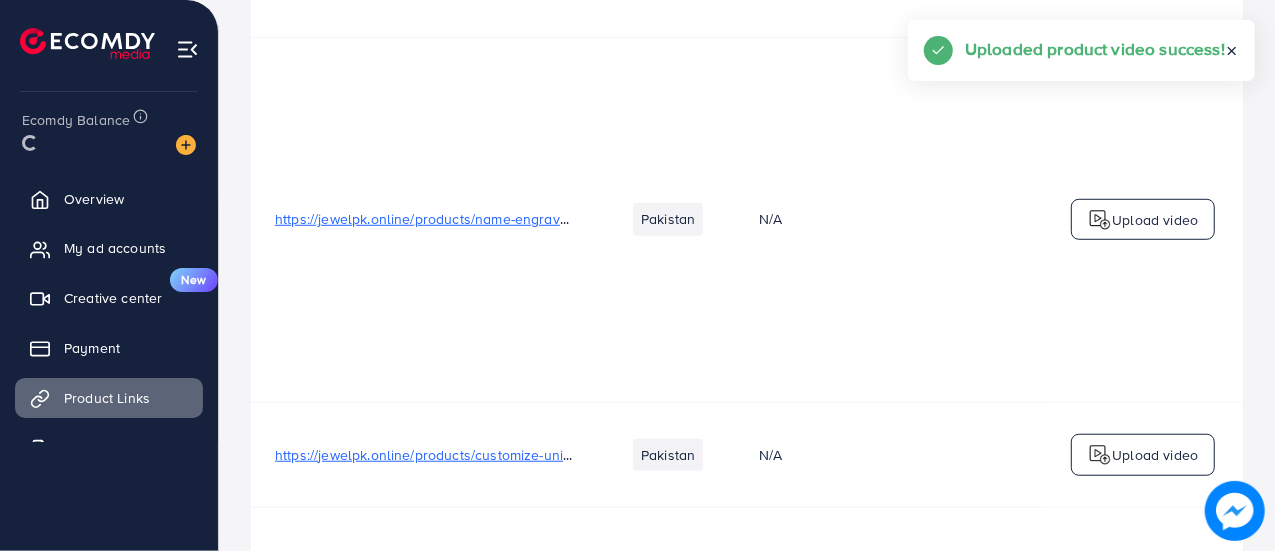 scroll, scrollTop: 0, scrollLeft: 0, axis: both 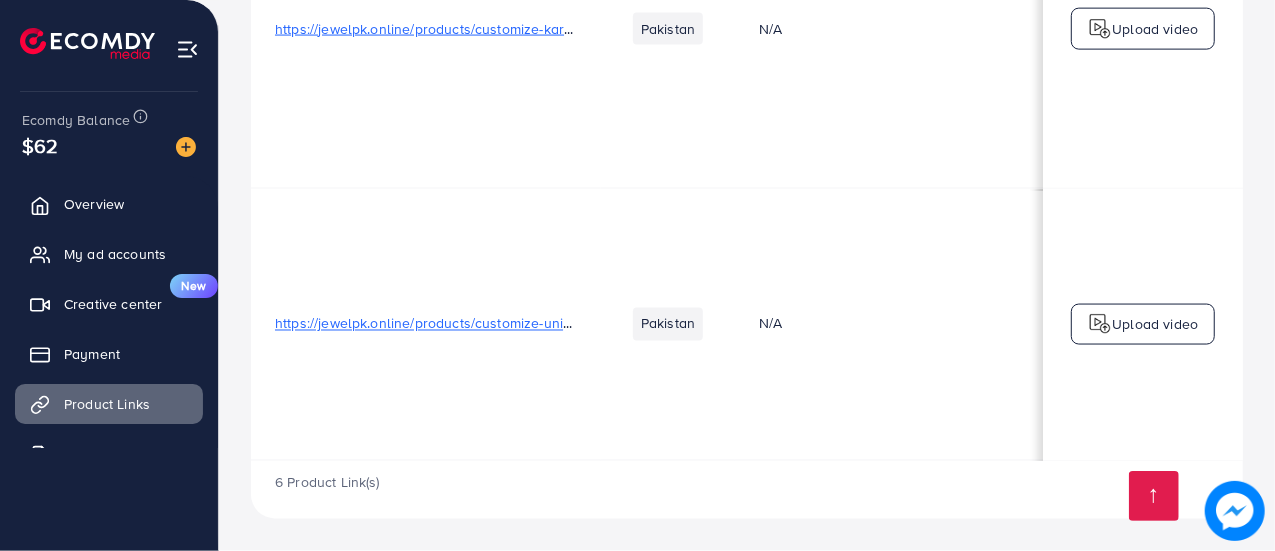 click on "Upload video" at bounding box center (1155, 324) 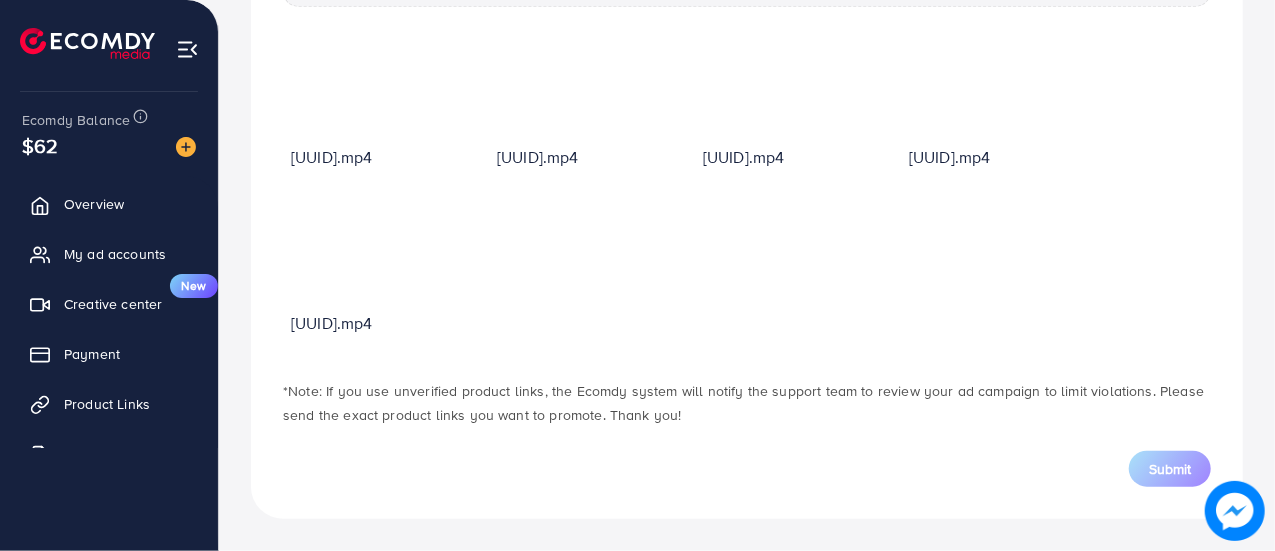 scroll, scrollTop: 716, scrollLeft: 0, axis: vertical 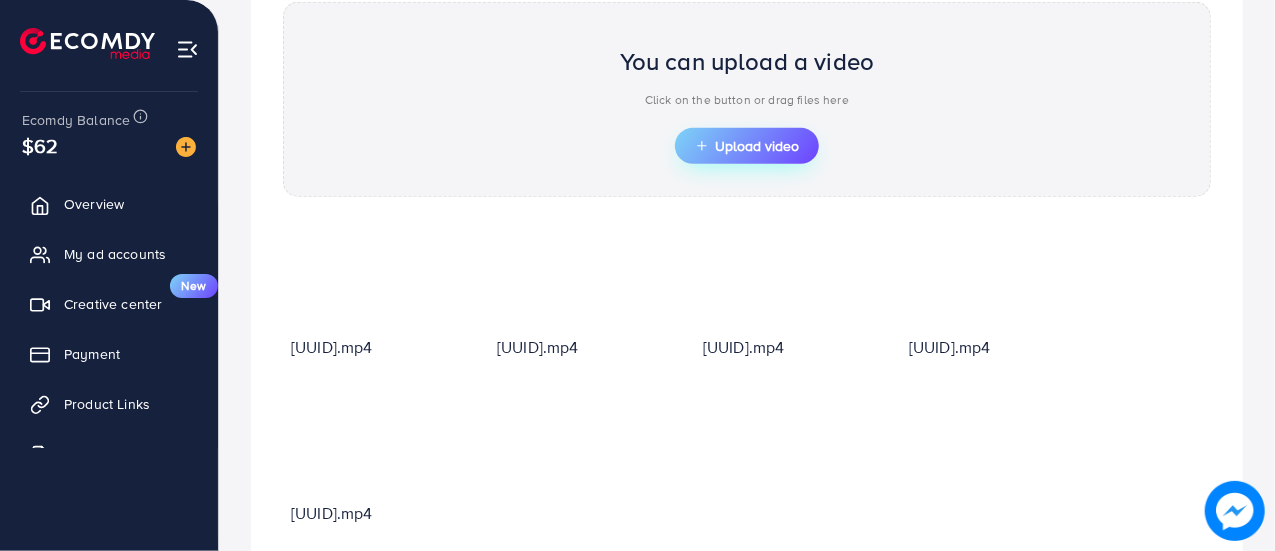 click on "Upload video" at bounding box center (747, 146) 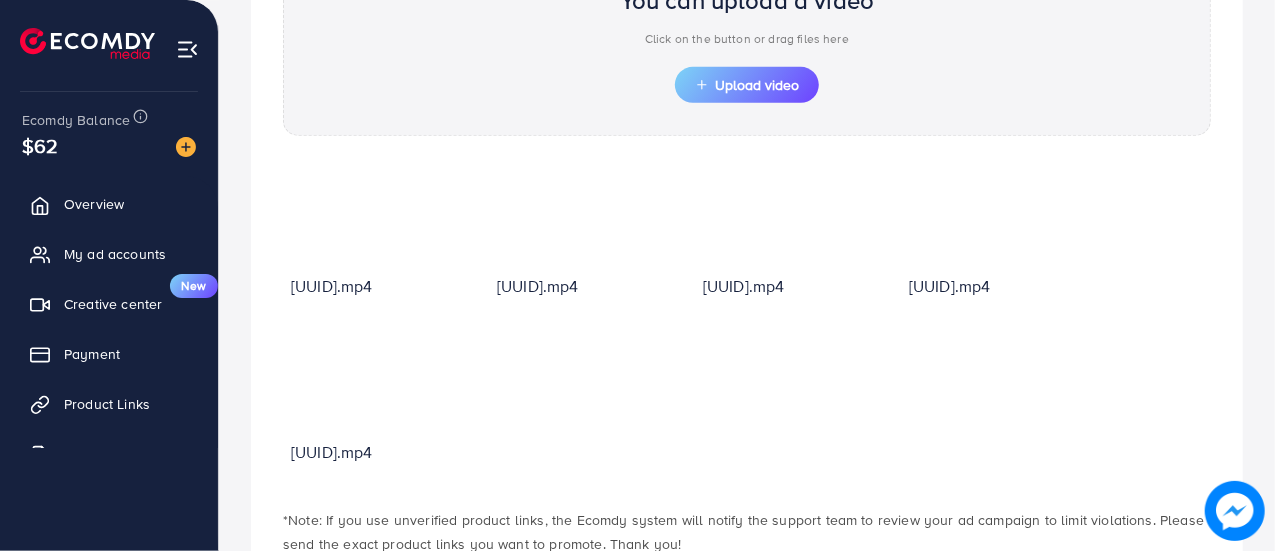 scroll, scrollTop: 796, scrollLeft: 0, axis: vertical 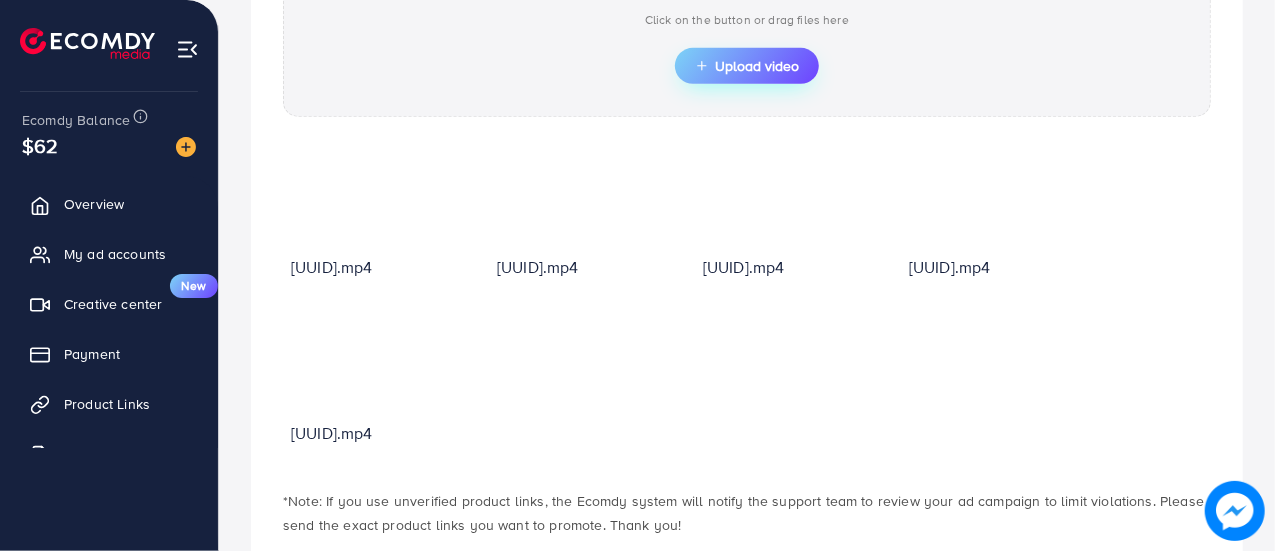 click on "Upload video" at bounding box center (747, 66) 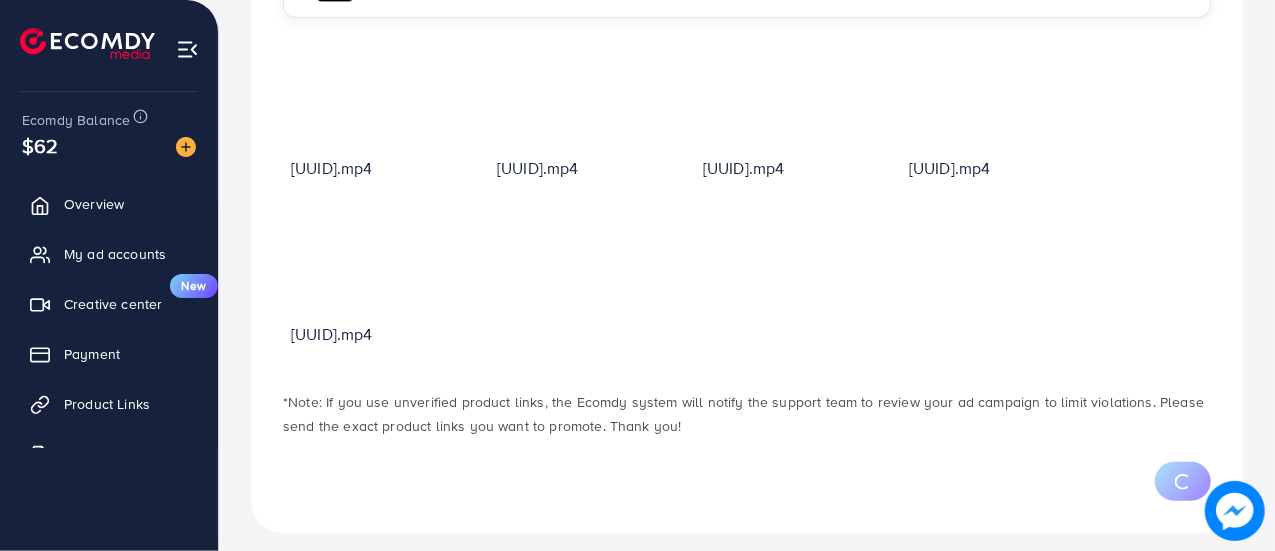 scroll, scrollTop: 812, scrollLeft: 0, axis: vertical 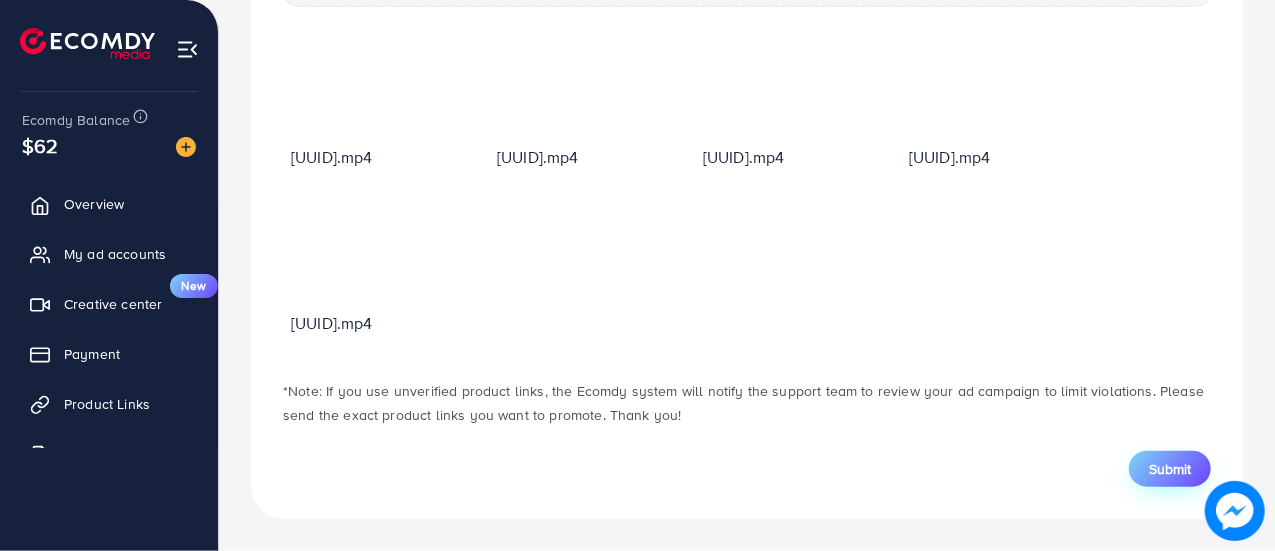 click on "Submit" at bounding box center [1170, 469] 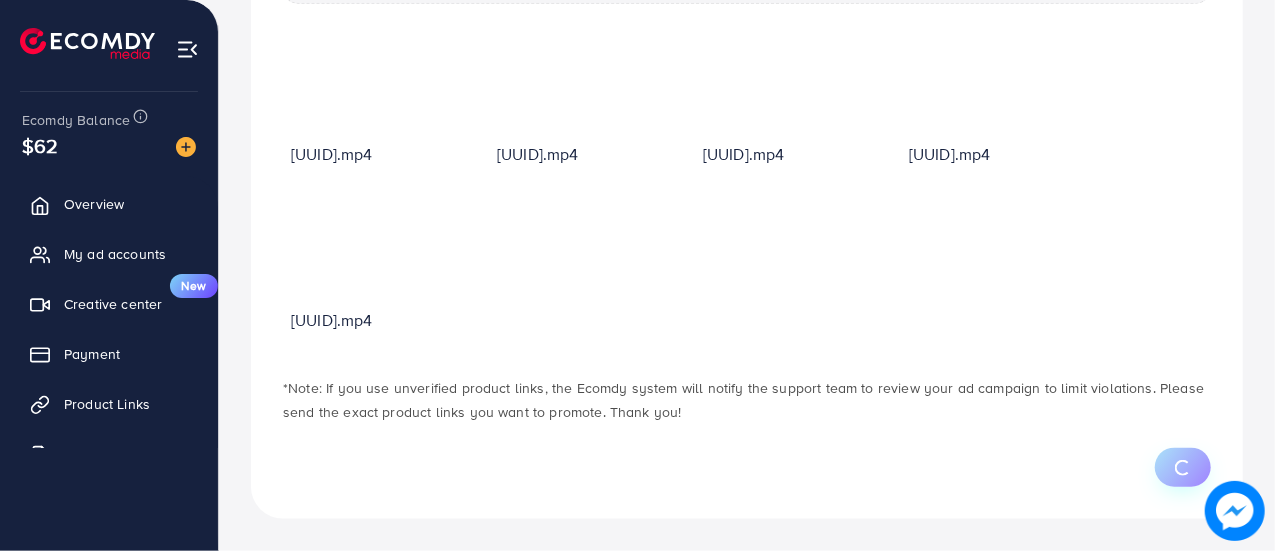 scroll, scrollTop: 0, scrollLeft: 0, axis: both 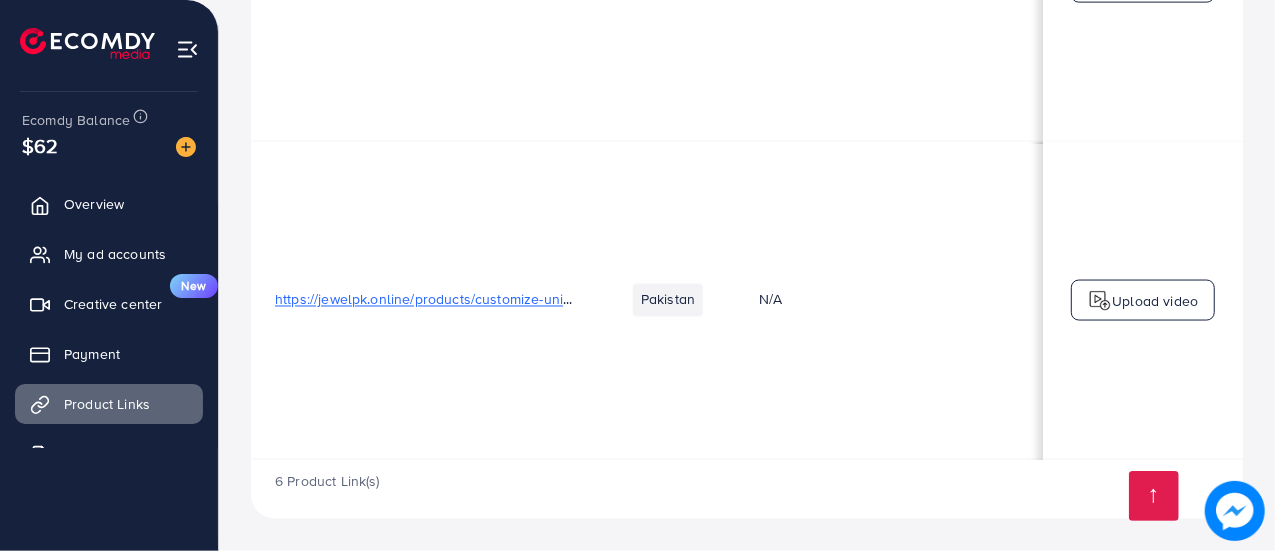 click on "Upload video" at bounding box center [1155, 301] 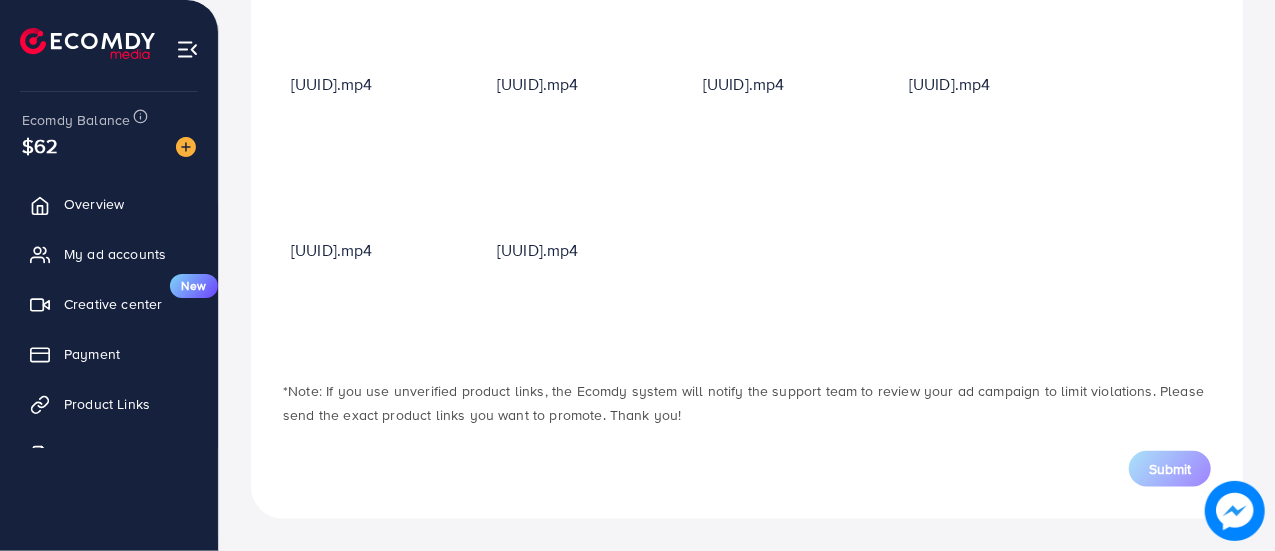scroll, scrollTop: 716, scrollLeft: 0, axis: vertical 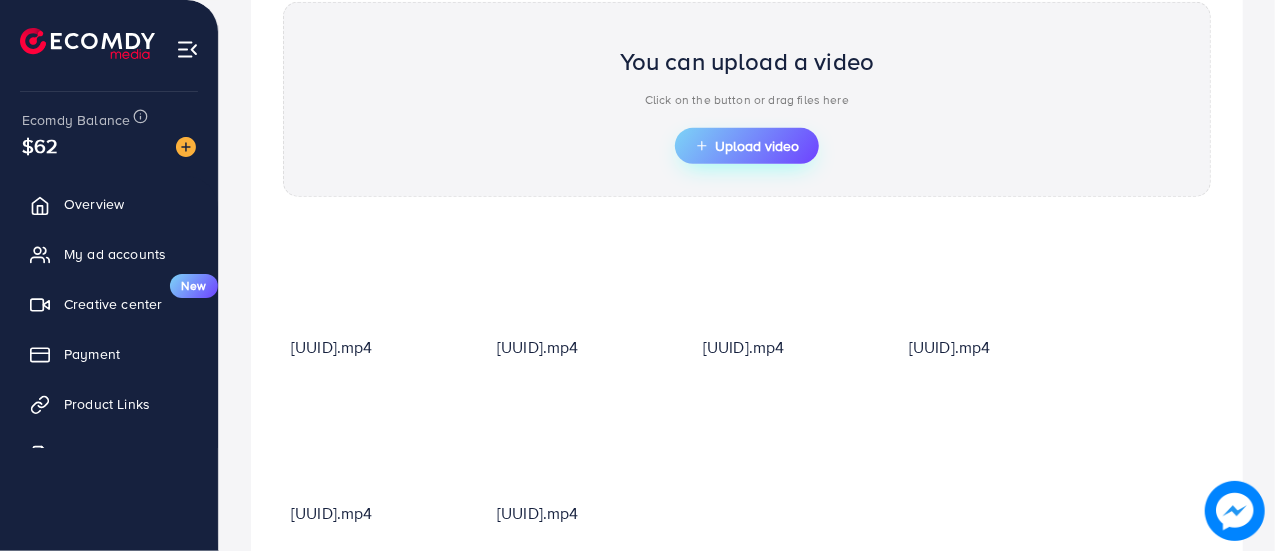 click on "Upload video" at bounding box center [747, 146] 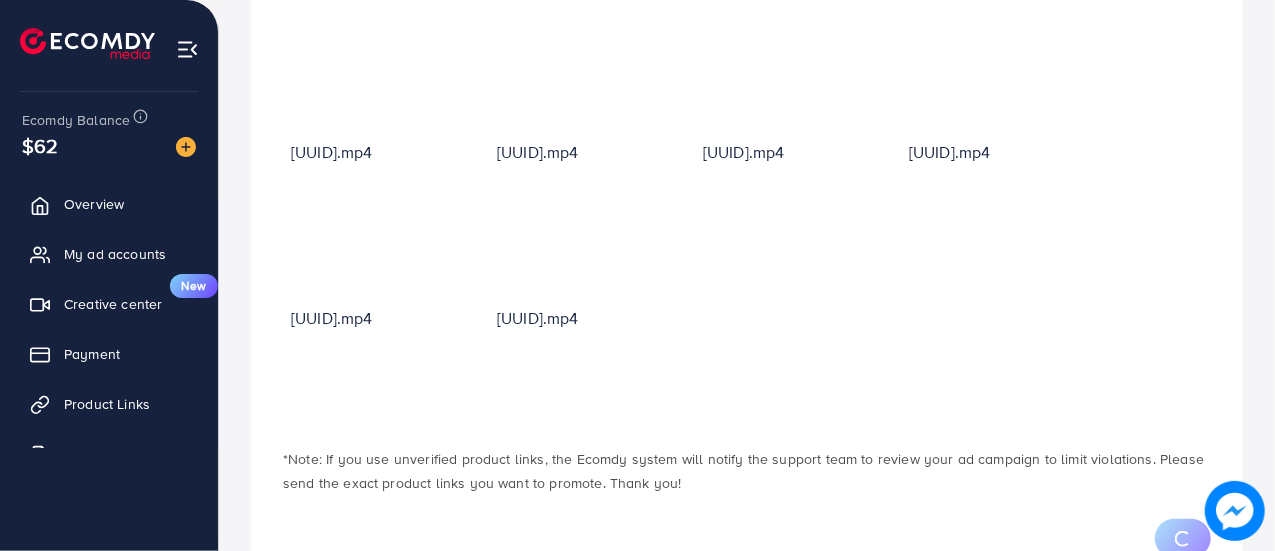 scroll, scrollTop: 732, scrollLeft: 0, axis: vertical 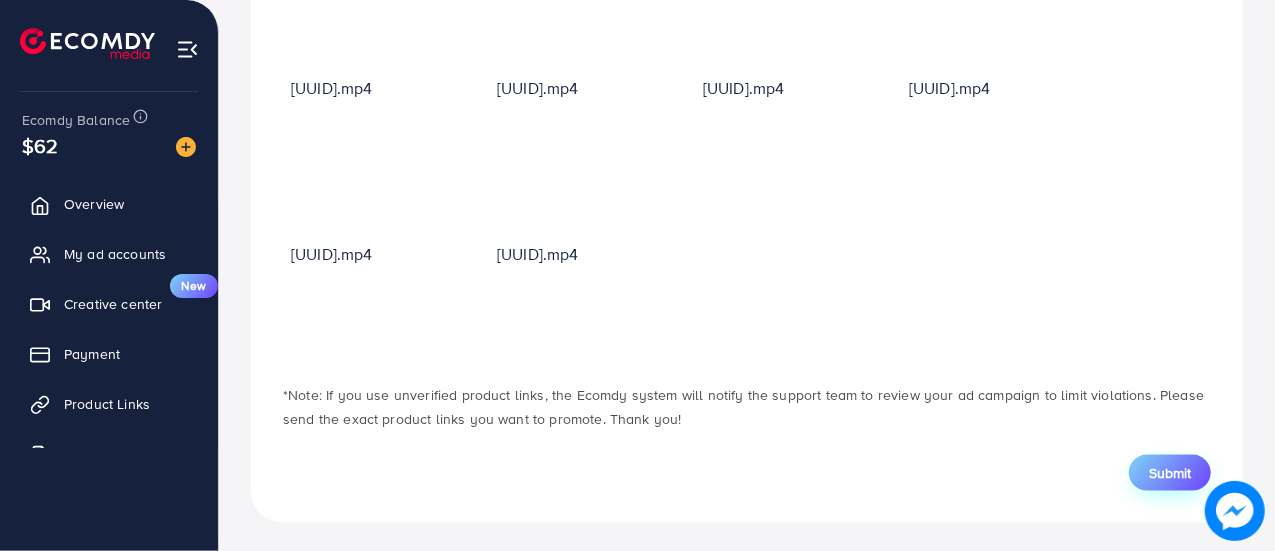 click on "Submit" at bounding box center [1170, 473] 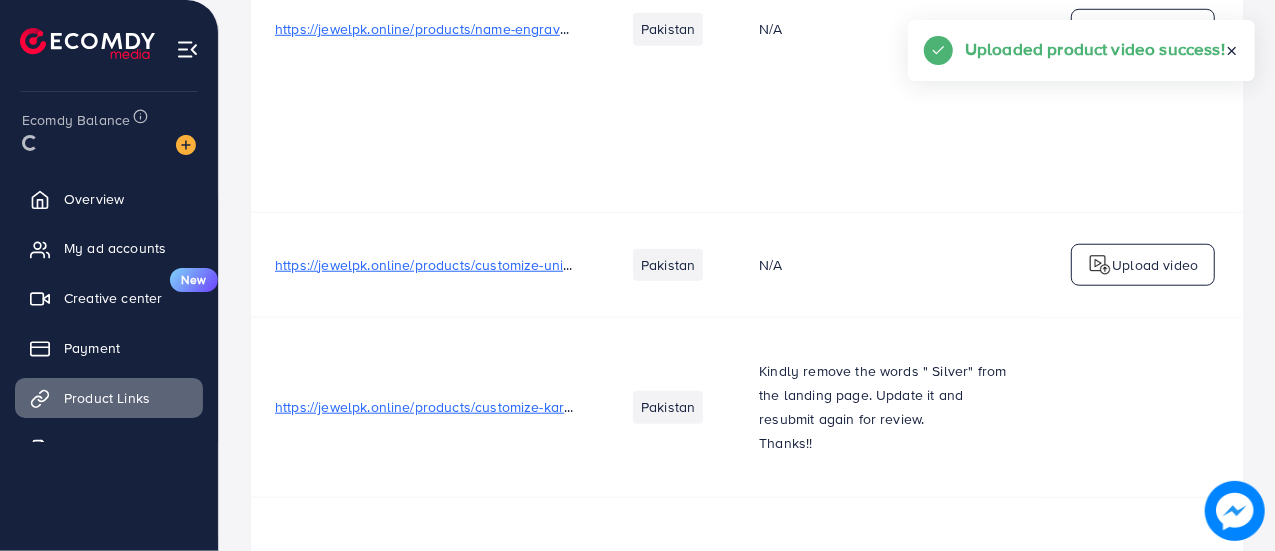 scroll, scrollTop: 0, scrollLeft: 0, axis: both 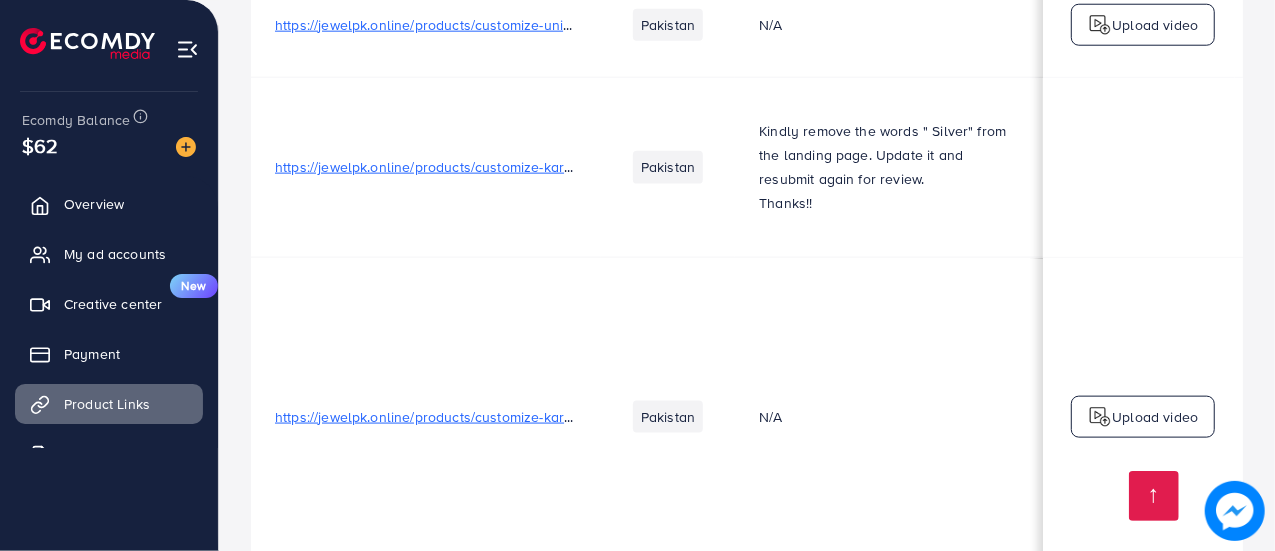 click on "https://jewelpk.online/products/customize-unisex-rado-bracelet" at bounding box center (476, 25) 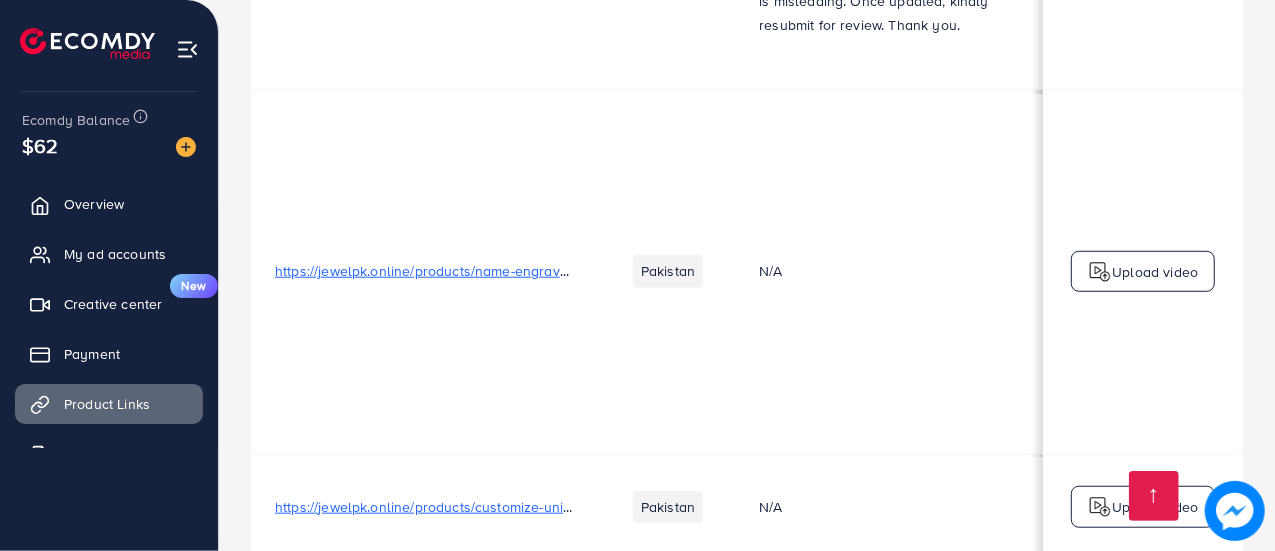 scroll, scrollTop: 288, scrollLeft: 0, axis: vertical 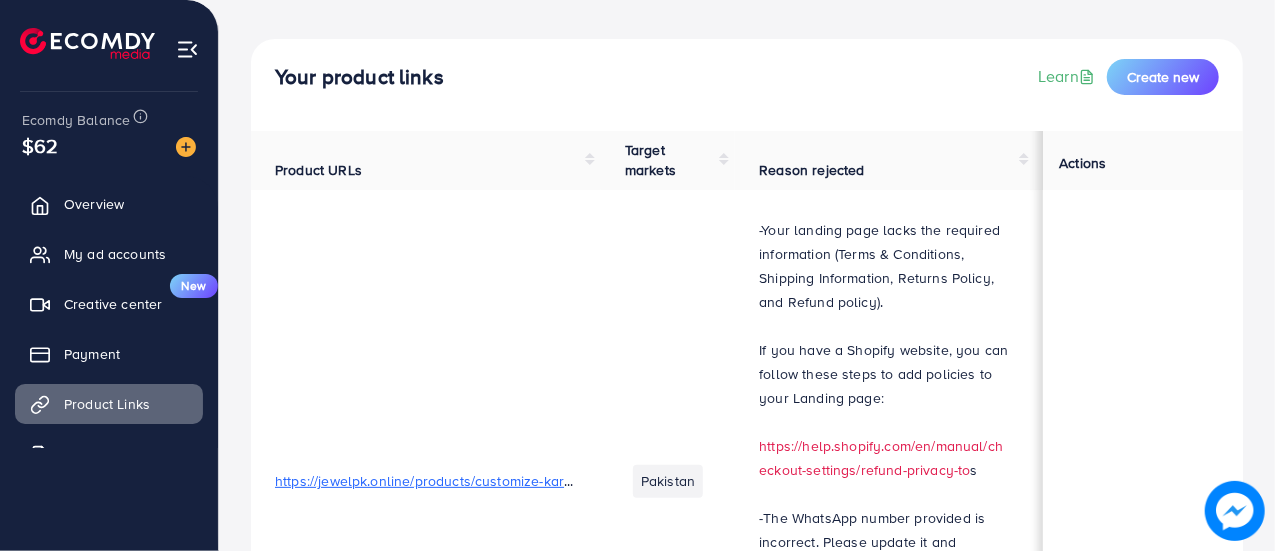drag, startPoint x: 1271, startPoint y: 34, endPoint x: 1274, endPoint y: 13, distance: 21.213203 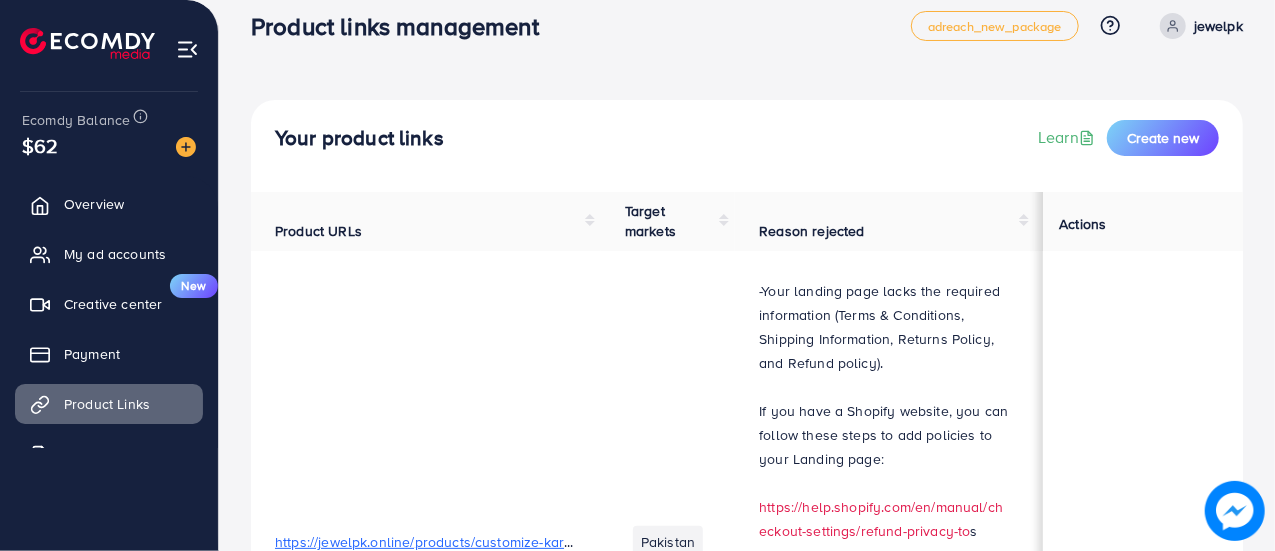scroll, scrollTop: 0, scrollLeft: 0, axis: both 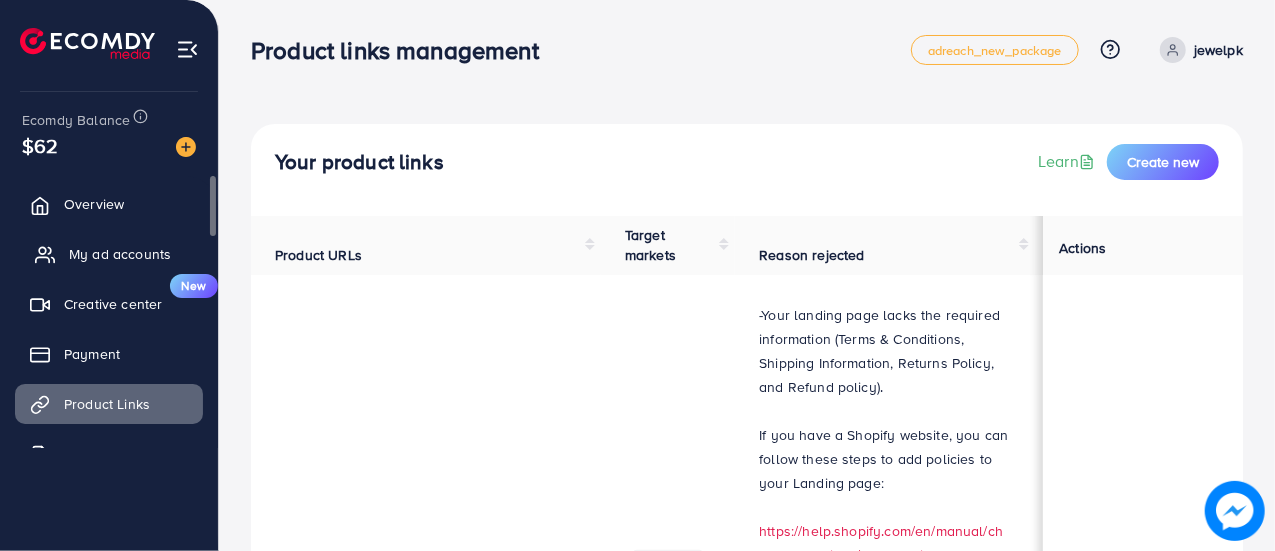 click on "My ad accounts" at bounding box center (120, 254) 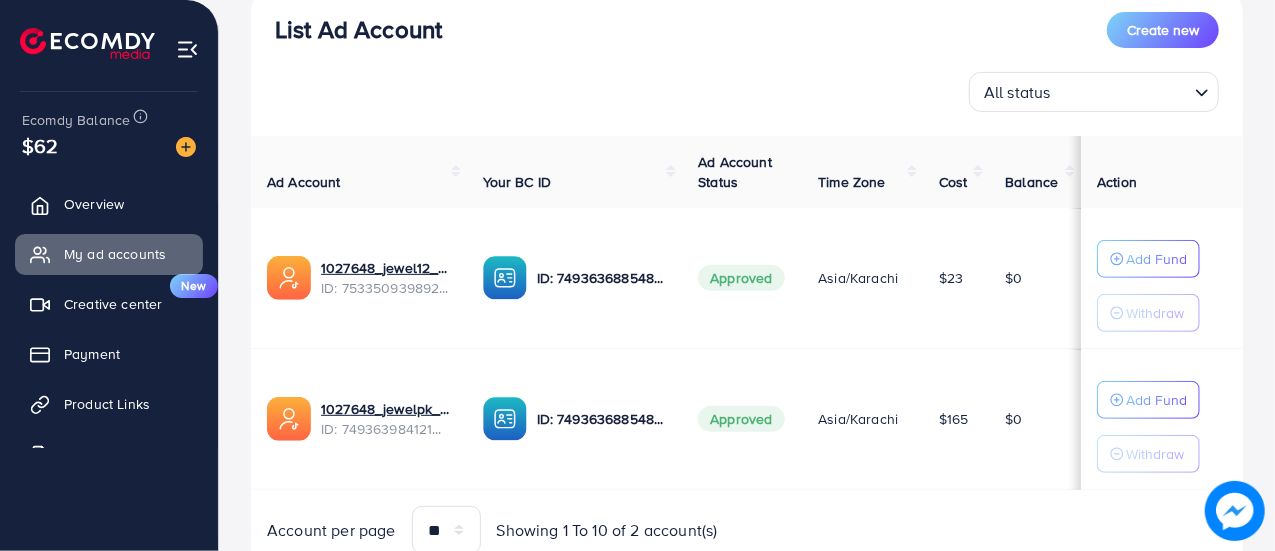 scroll, scrollTop: 250, scrollLeft: 0, axis: vertical 